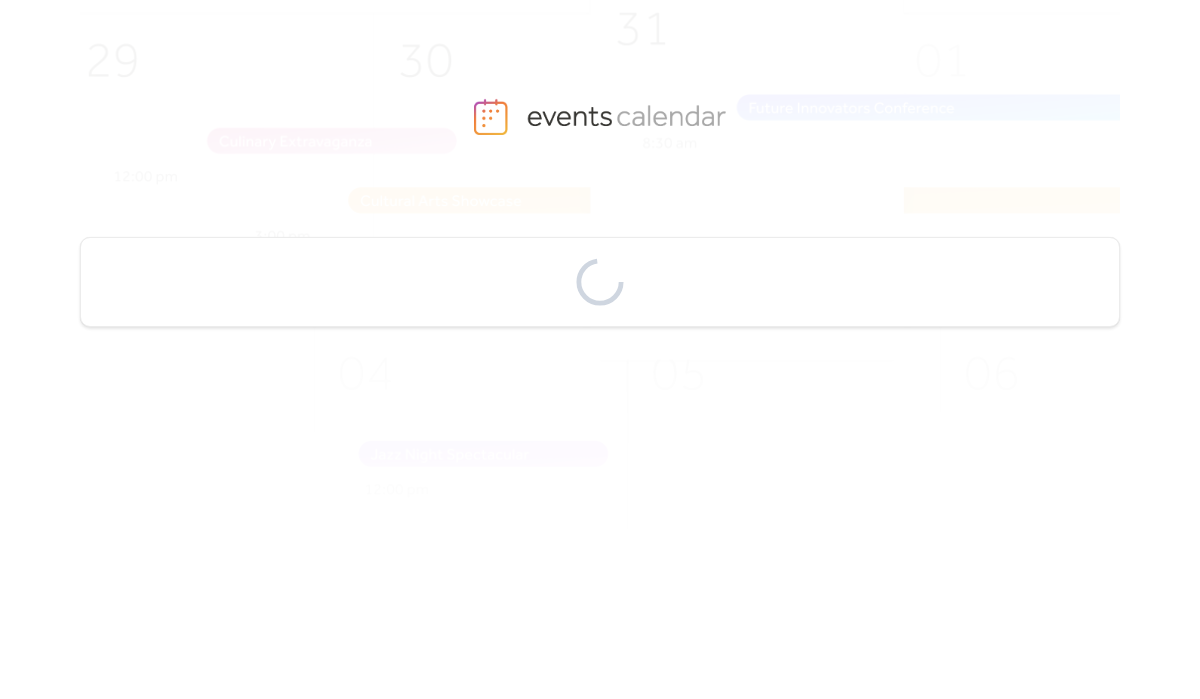 scroll, scrollTop: 0, scrollLeft: 0, axis: both 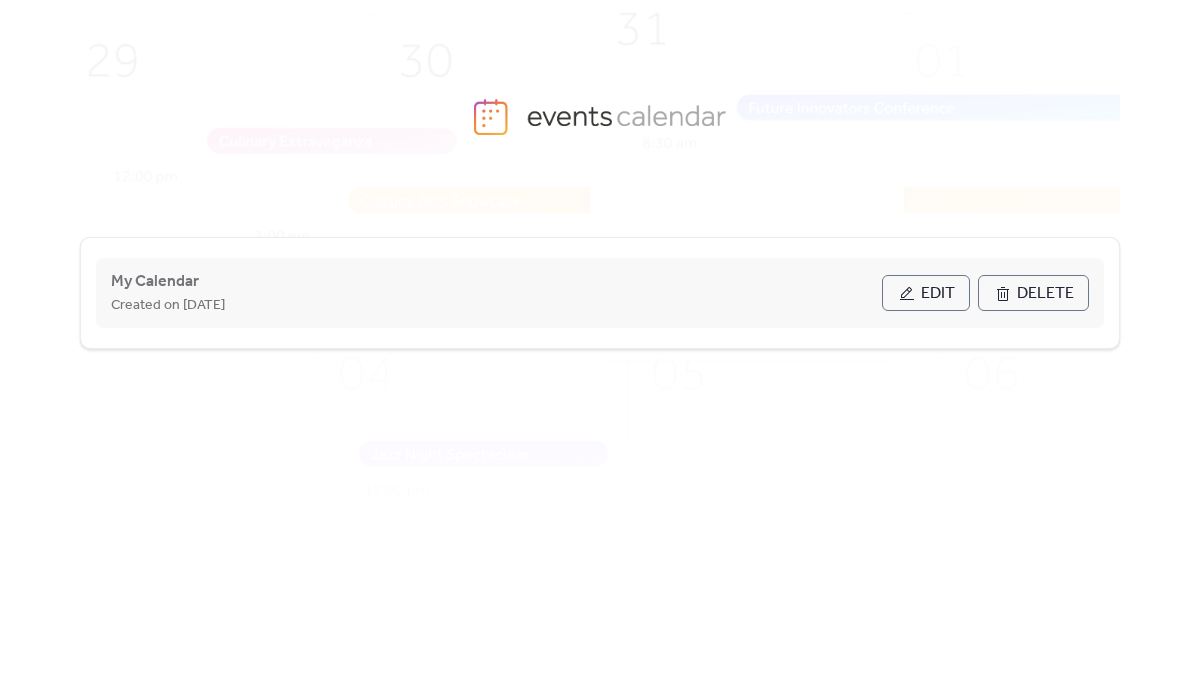 click on "Edit" at bounding box center [938, 294] 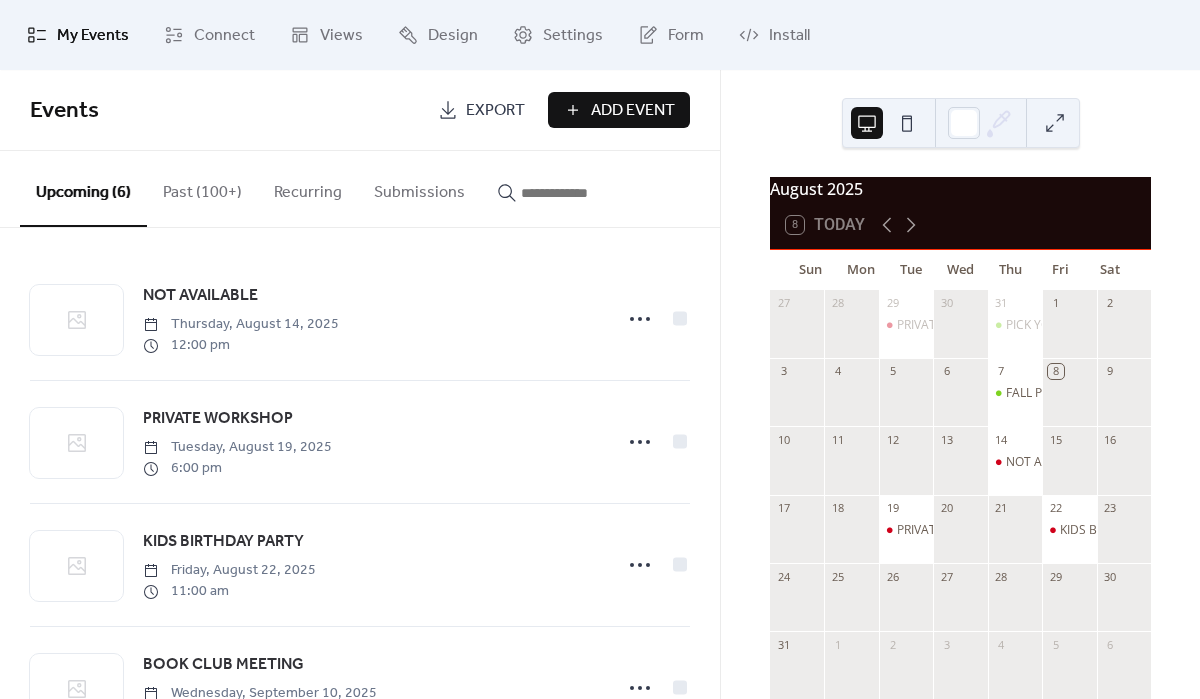 click on "Add Event" at bounding box center (633, 111) 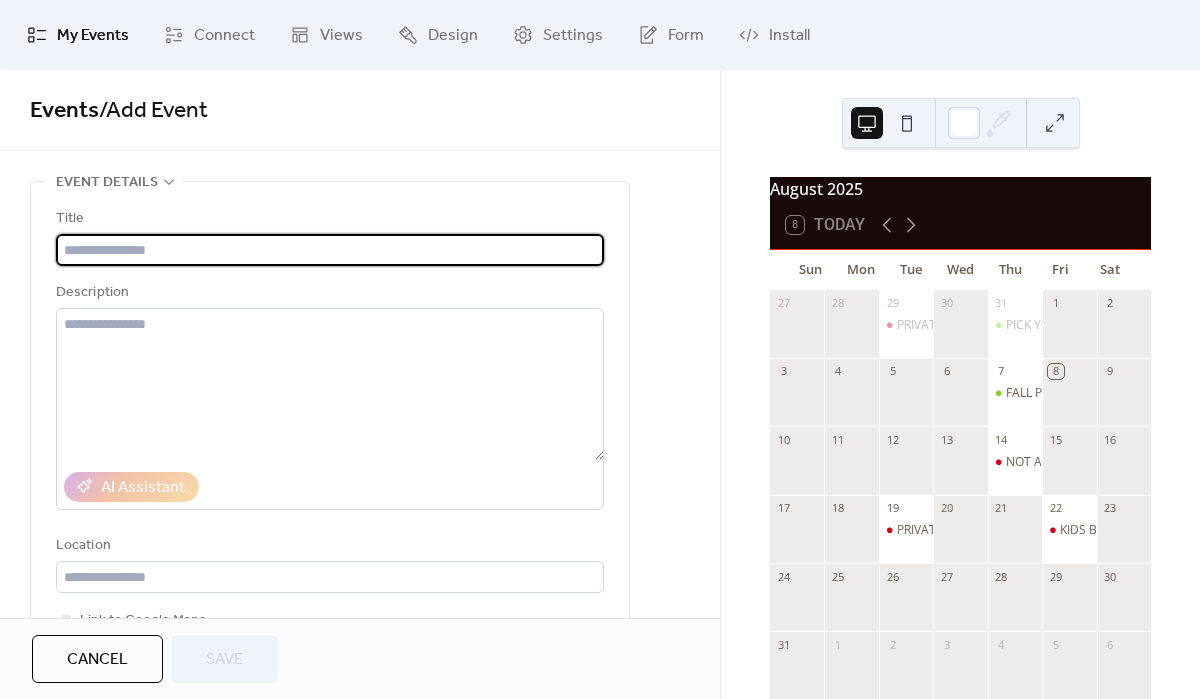 click at bounding box center [330, 250] 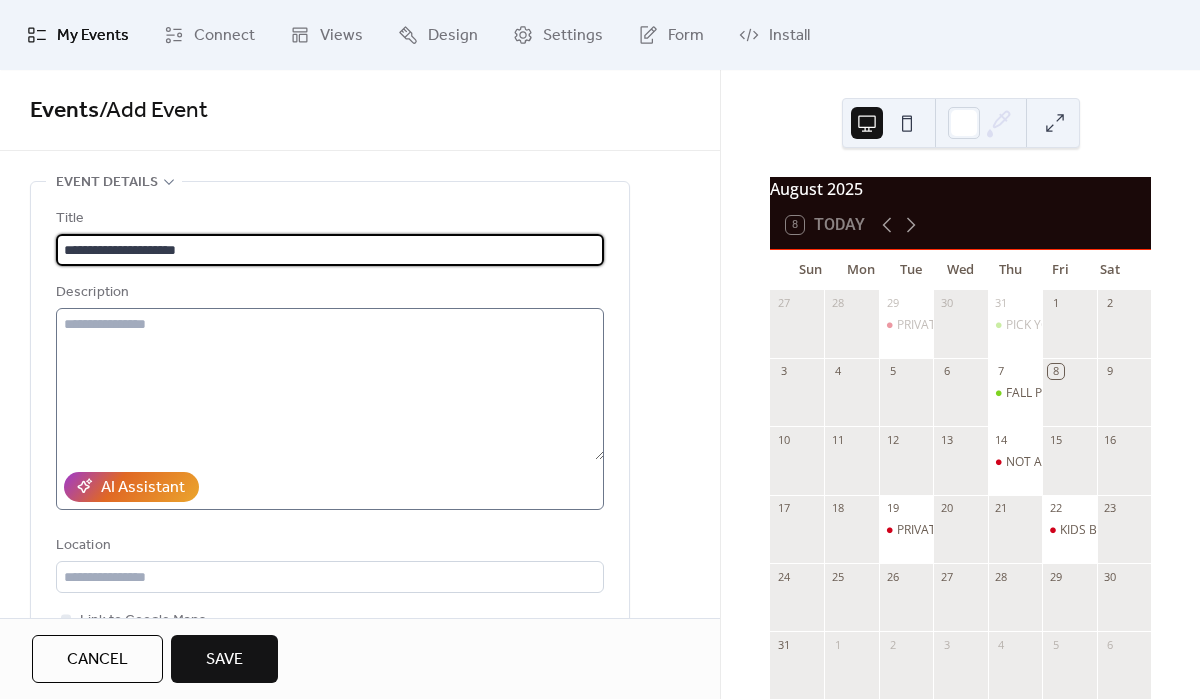 type on "**********" 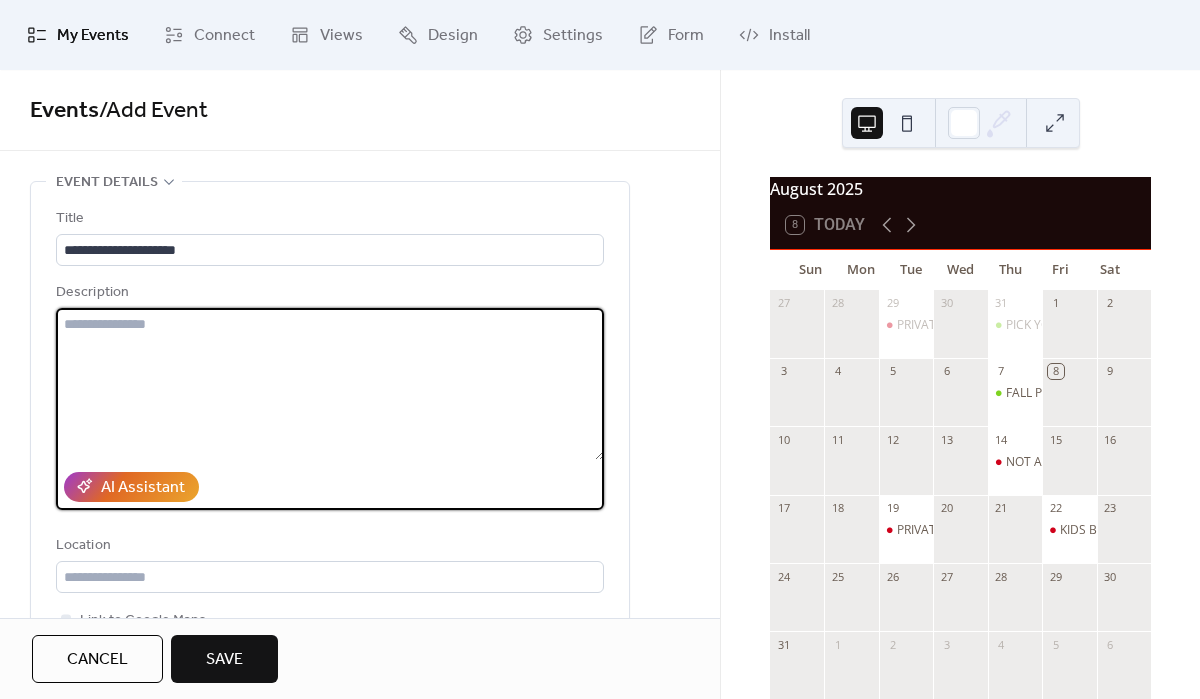 click at bounding box center (330, 384) 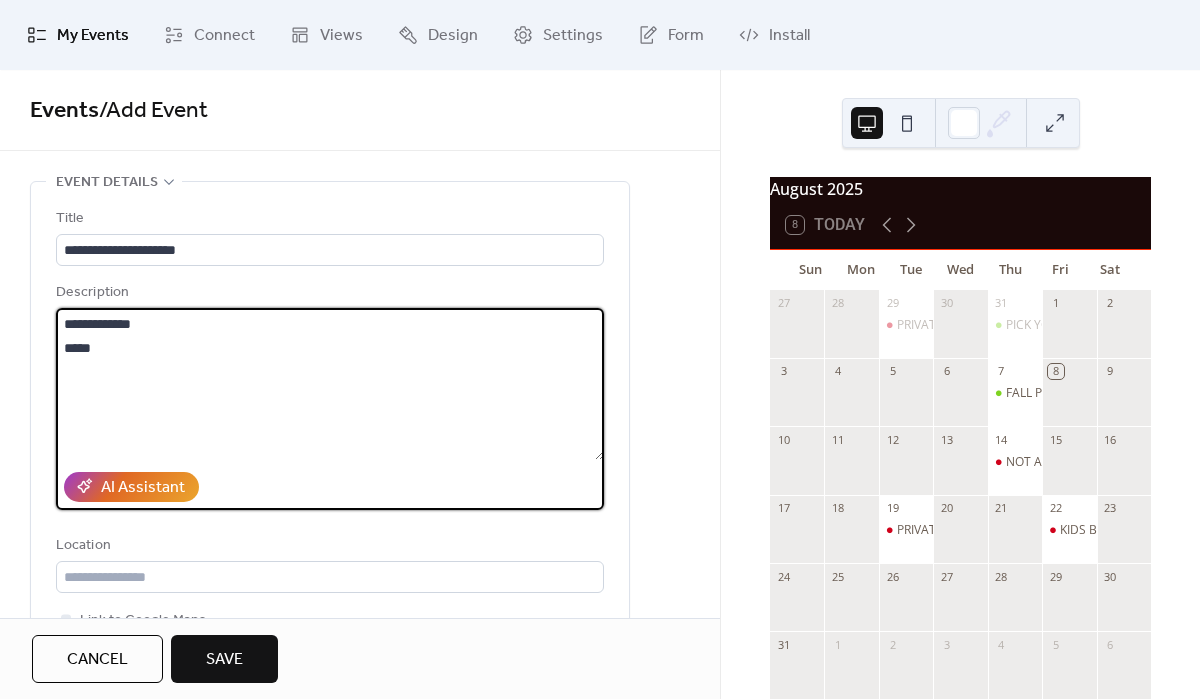 type on "**********" 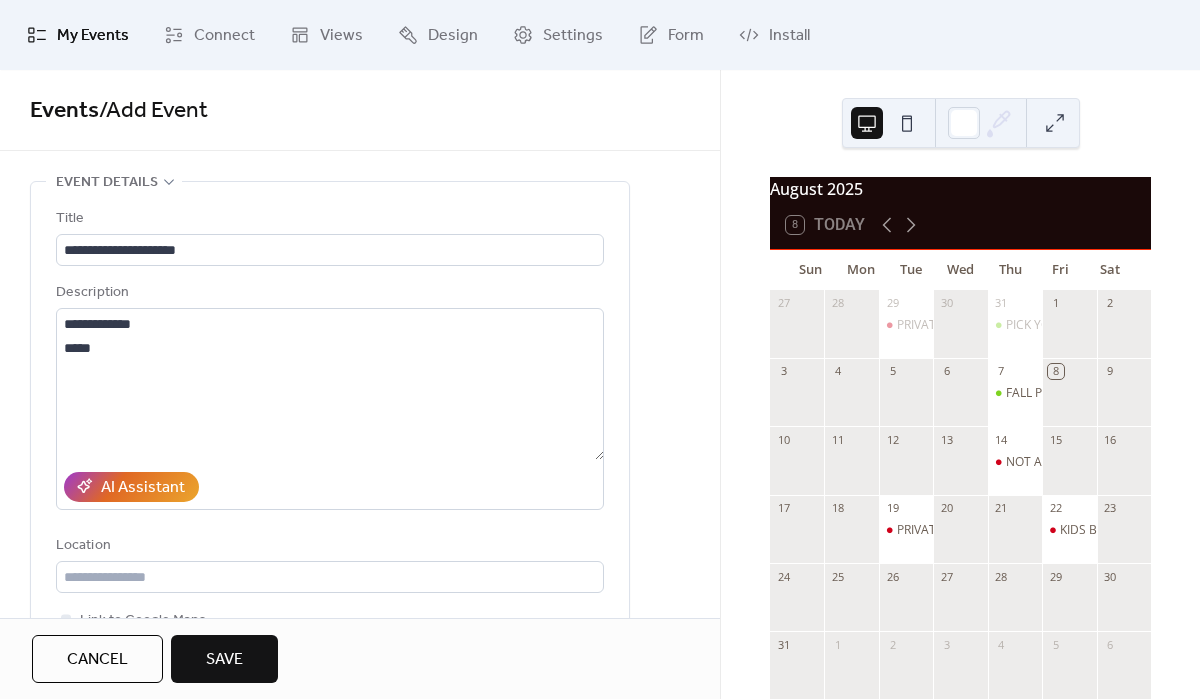click on "**********" at bounding box center (360, 908) 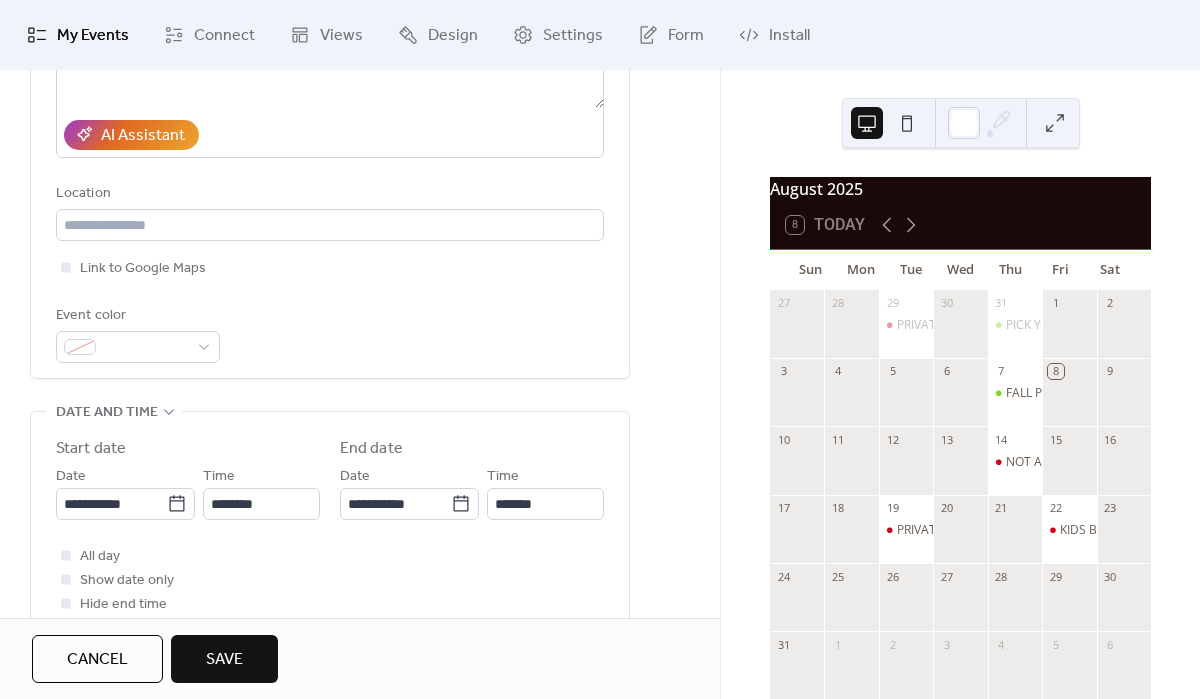 scroll, scrollTop: 360, scrollLeft: 0, axis: vertical 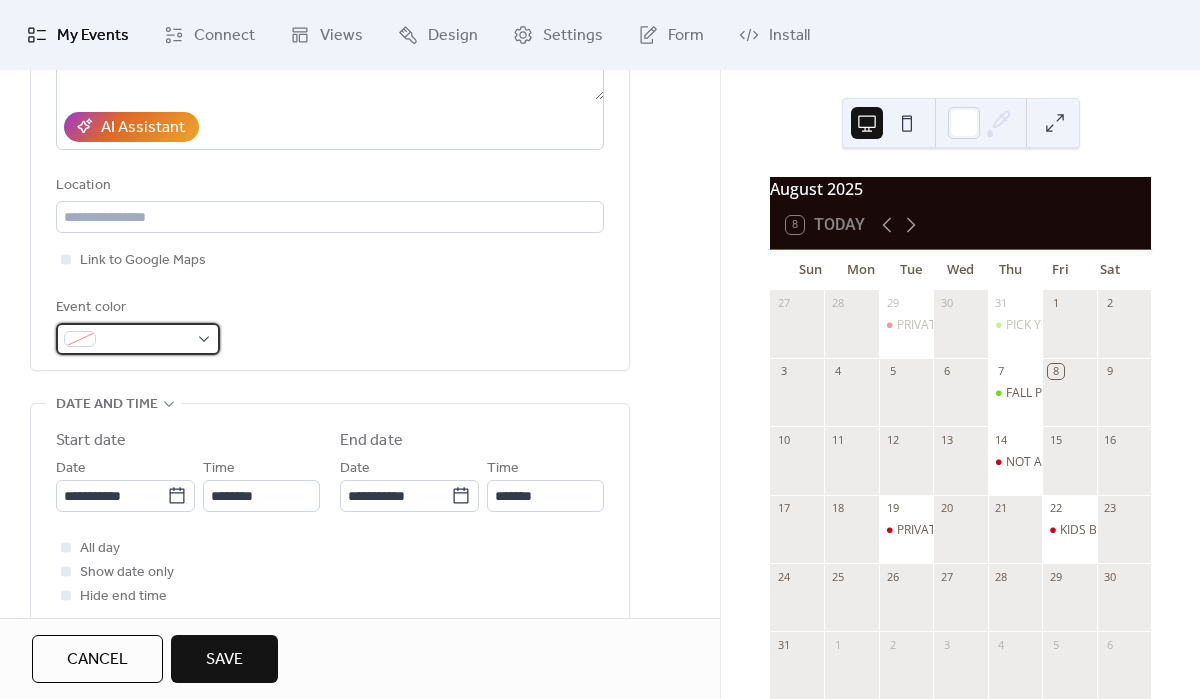 click at bounding box center (138, 339) 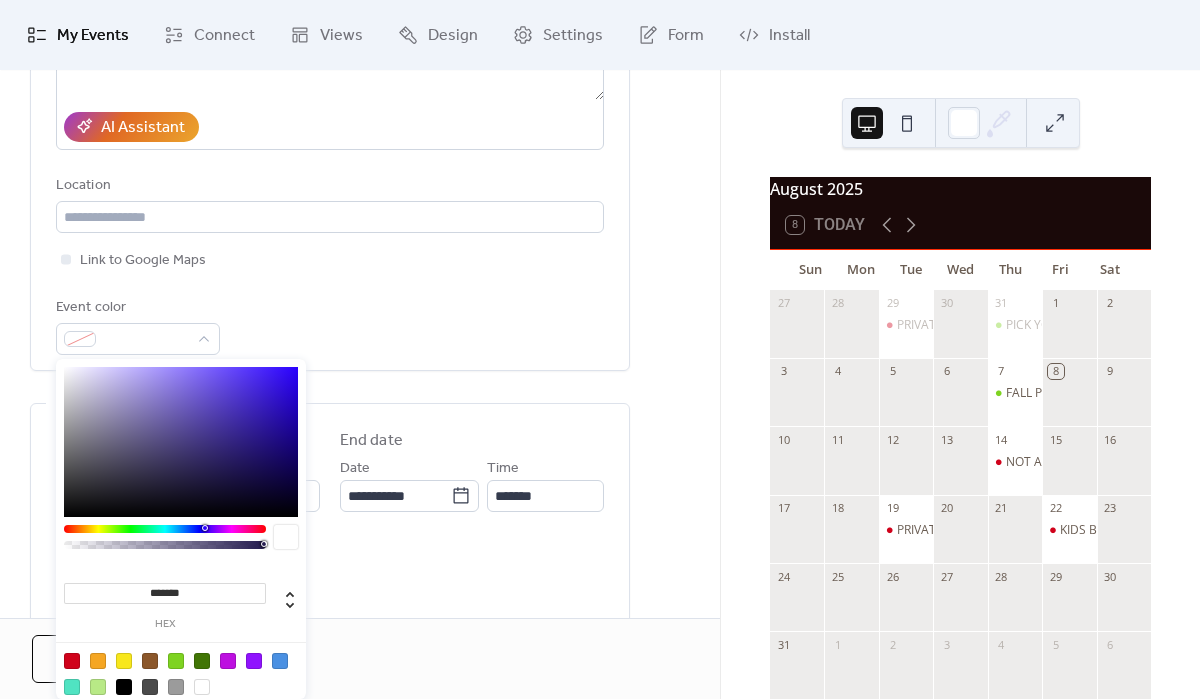 click at bounding box center [72, 661] 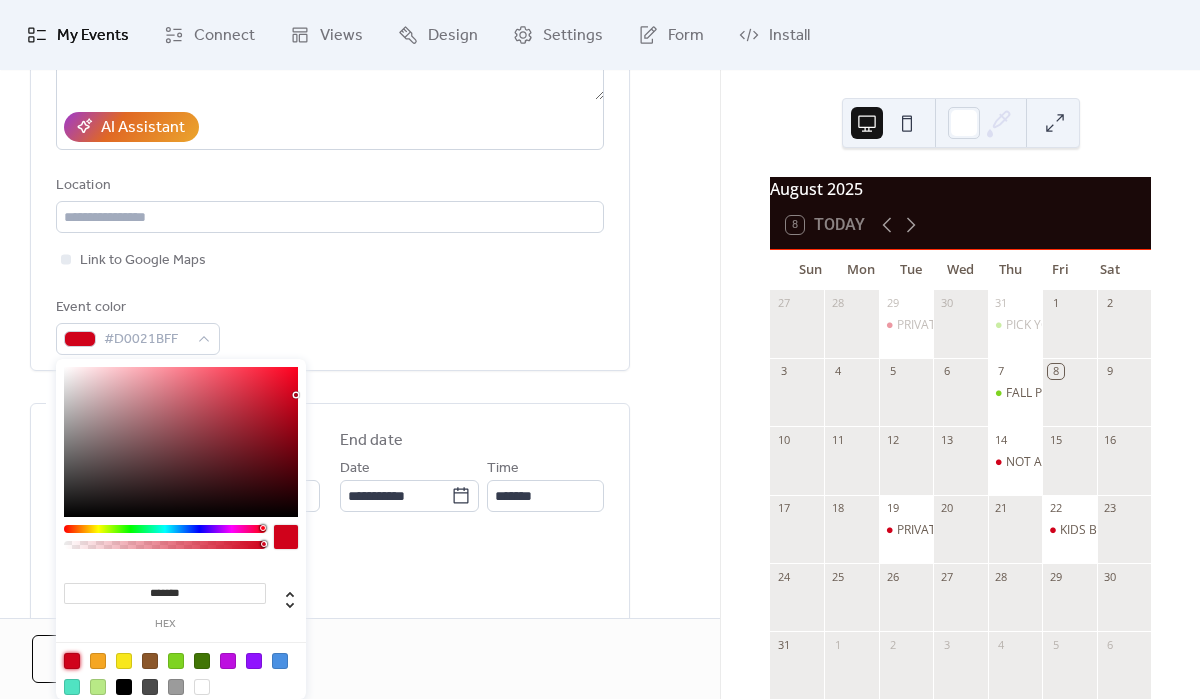 click on "**********" at bounding box center [360, 548] 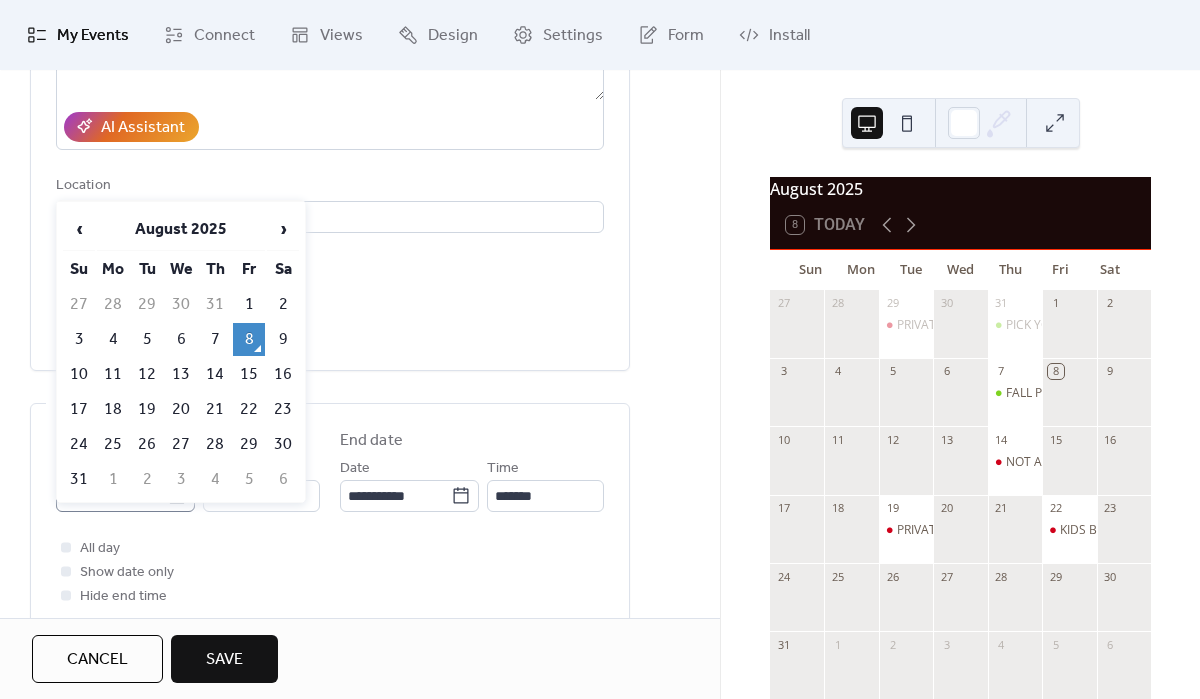 click on "**********" at bounding box center (600, 349) 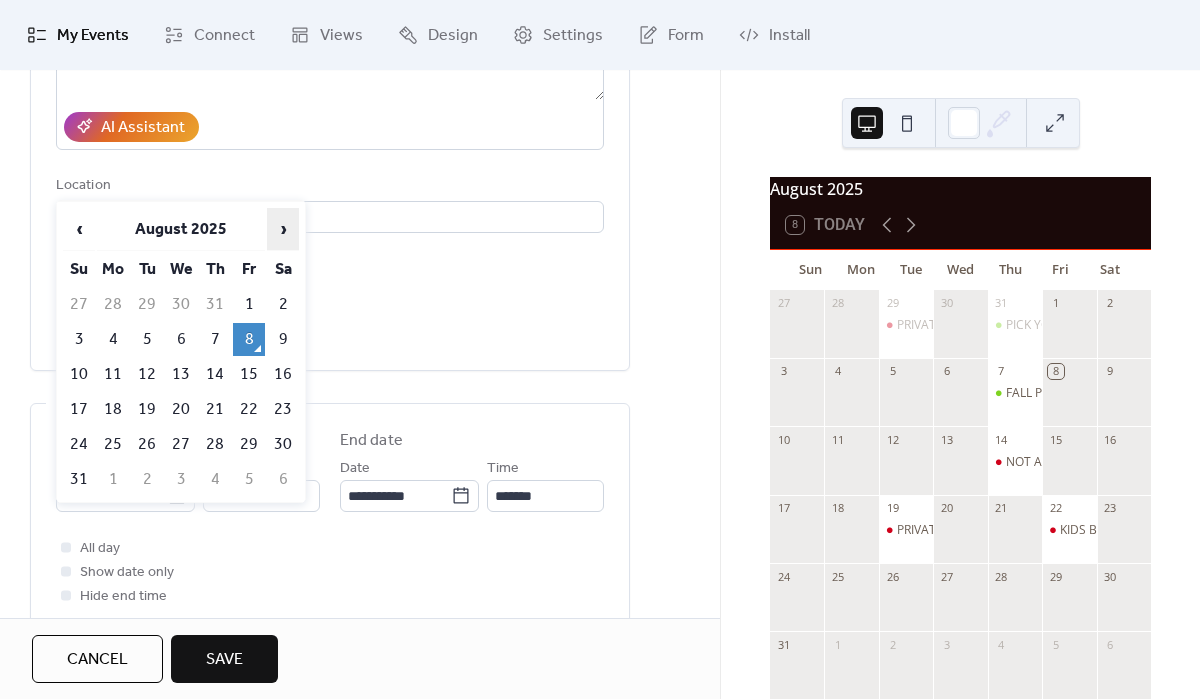 click on "›" at bounding box center (283, 229) 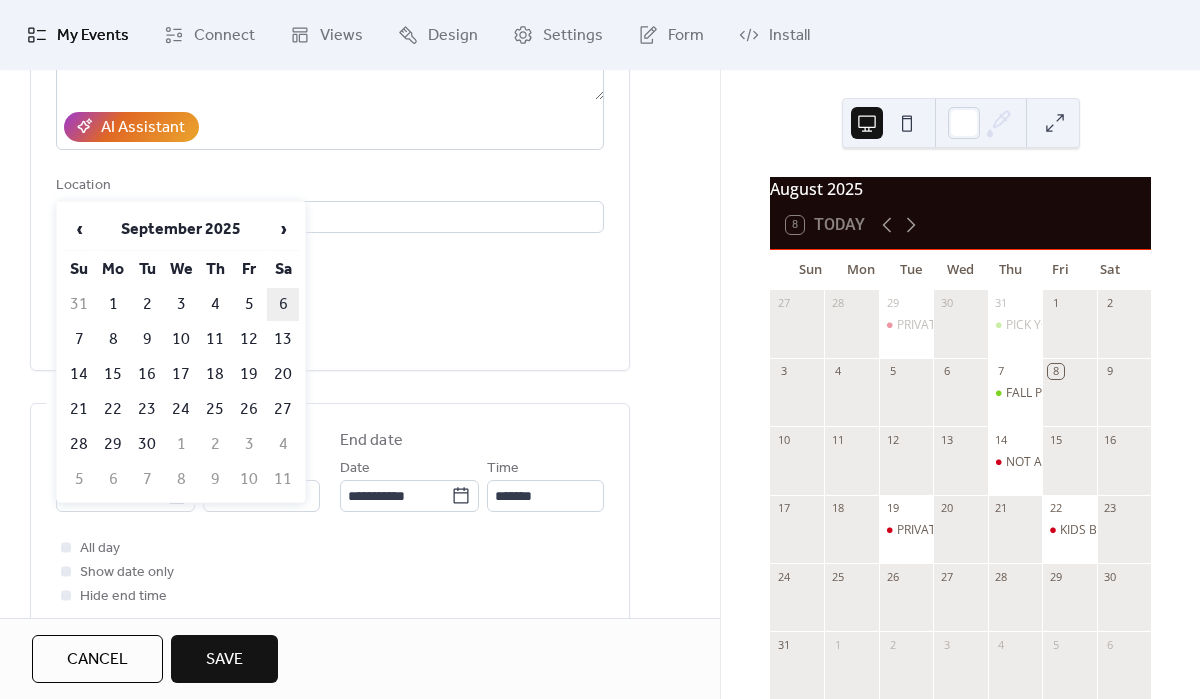 click on "6" at bounding box center [283, 304] 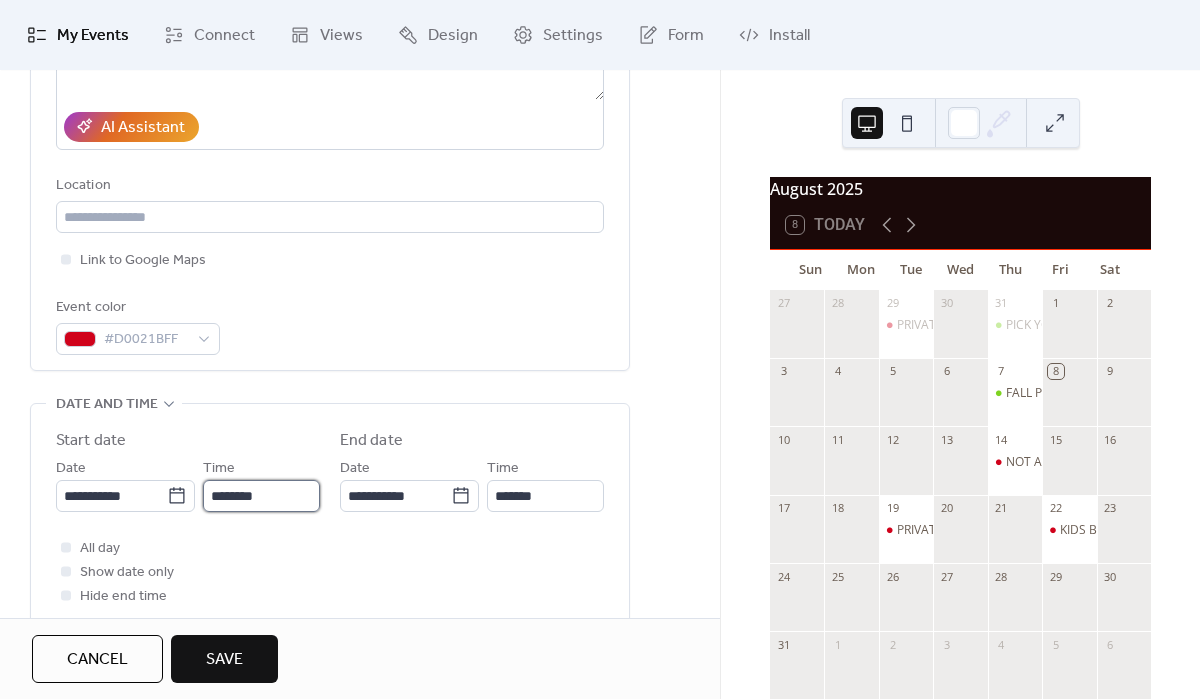 click on "********" at bounding box center [261, 496] 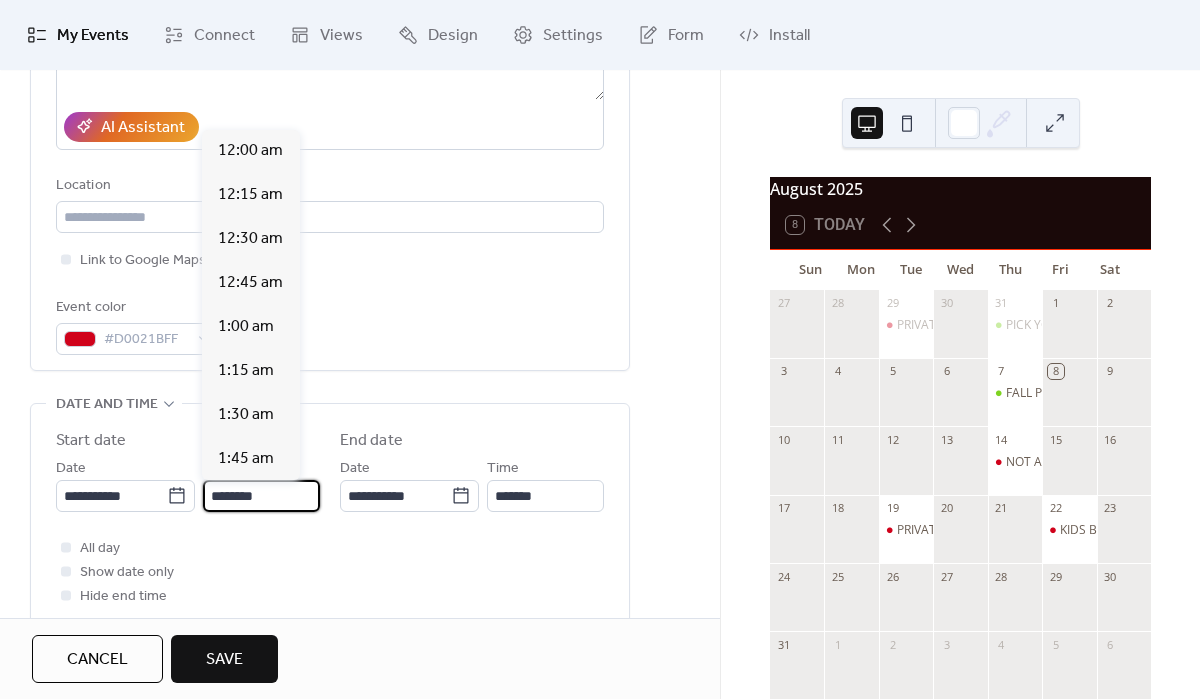 scroll, scrollTop: 2112, scrollLeft: 0, axis: vertical 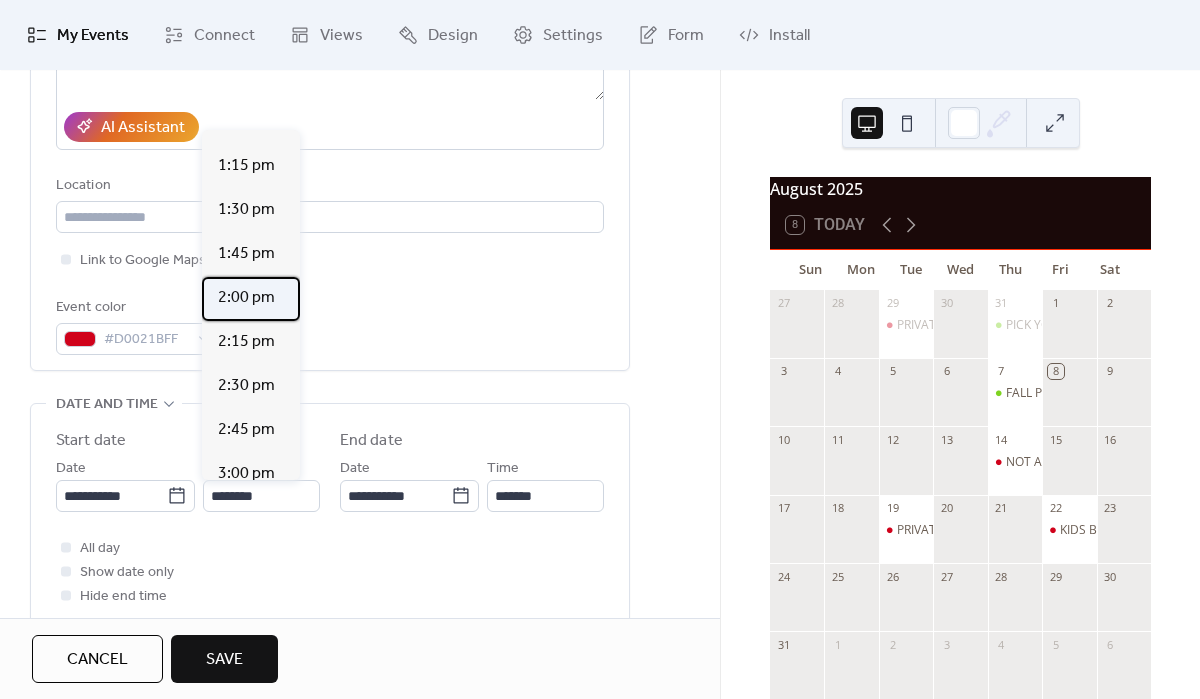 click on "2:00 pm" at bounding box center [251, 299] 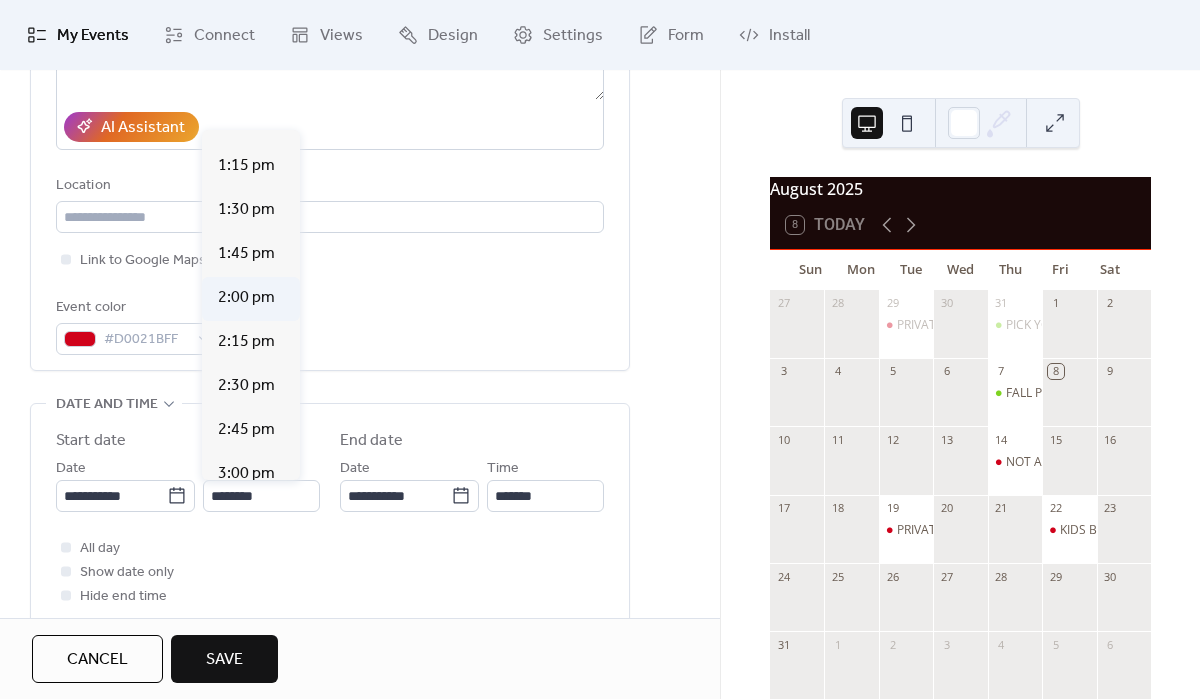 type on "*******" 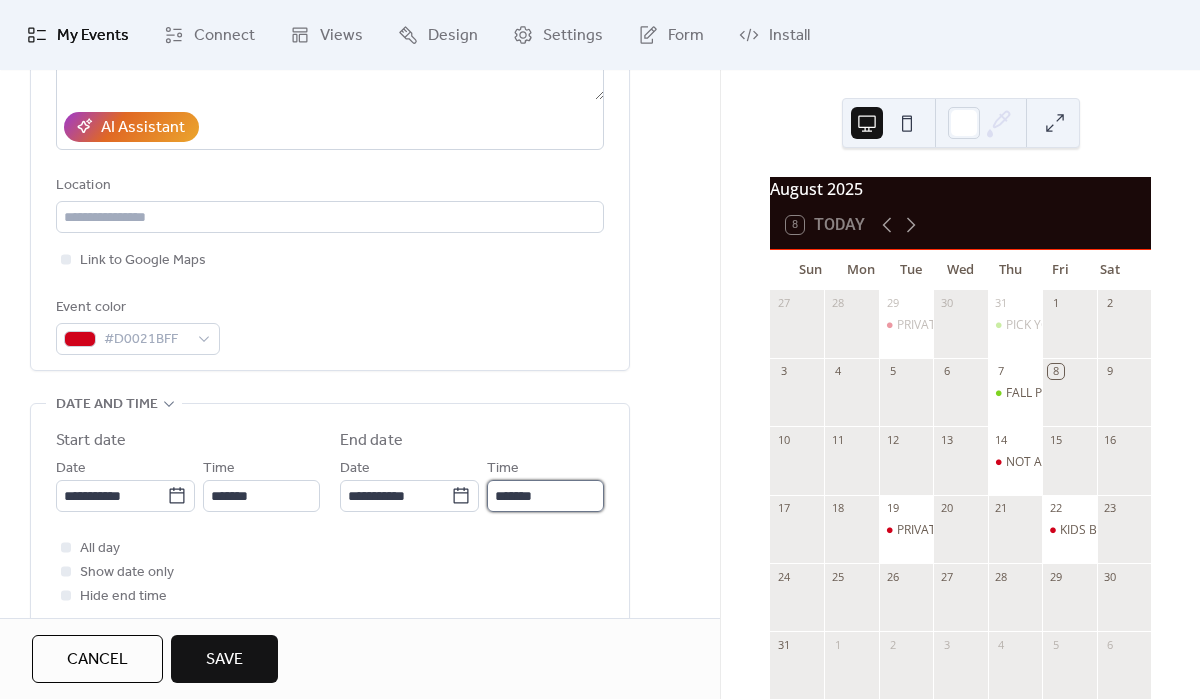 click on "*******" at bounding box center (545, 496) 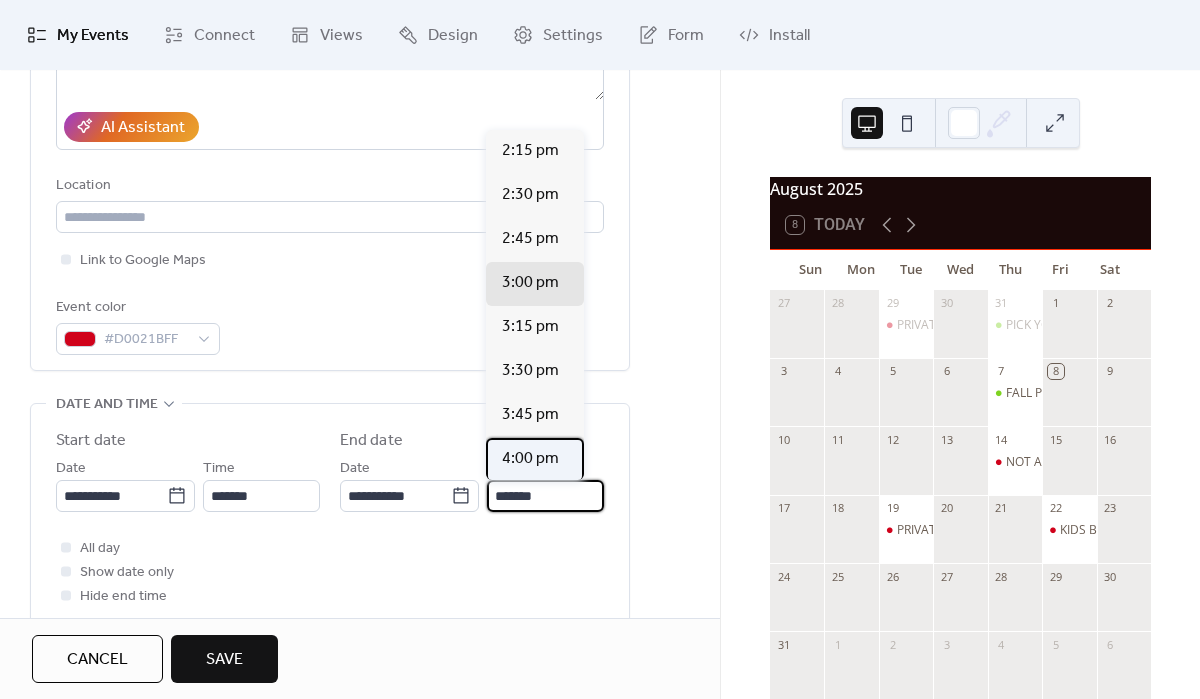 click on "4:00 pm" at bounding box center [535, 460] 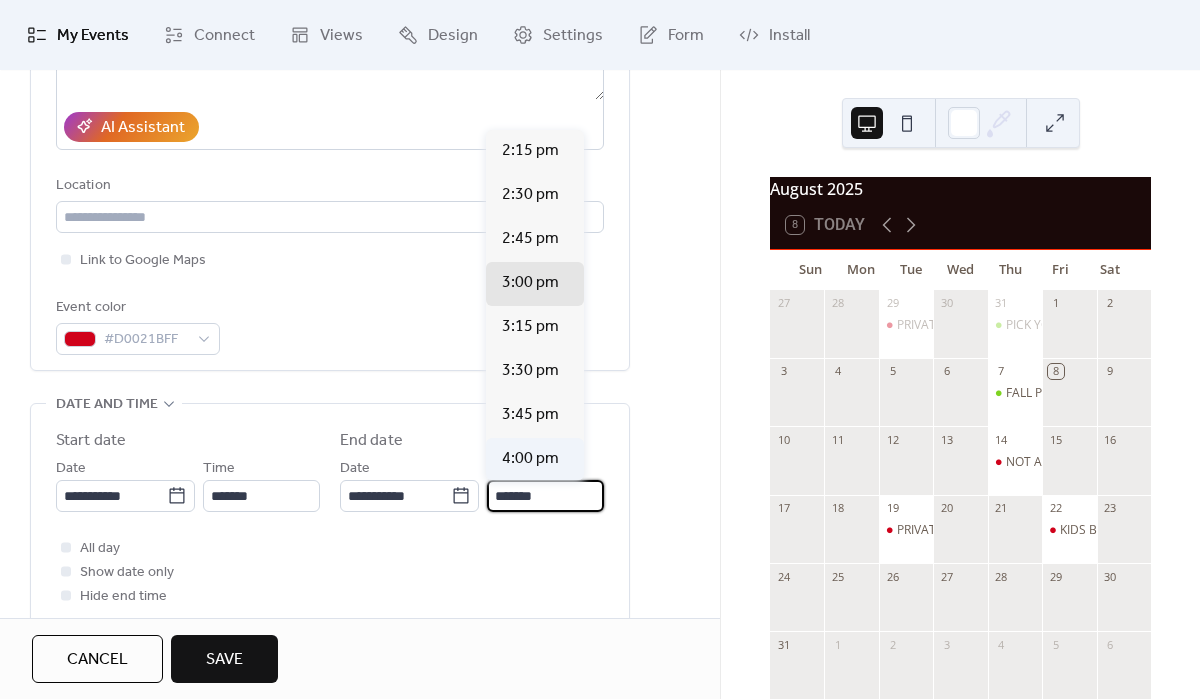 type on "*******" 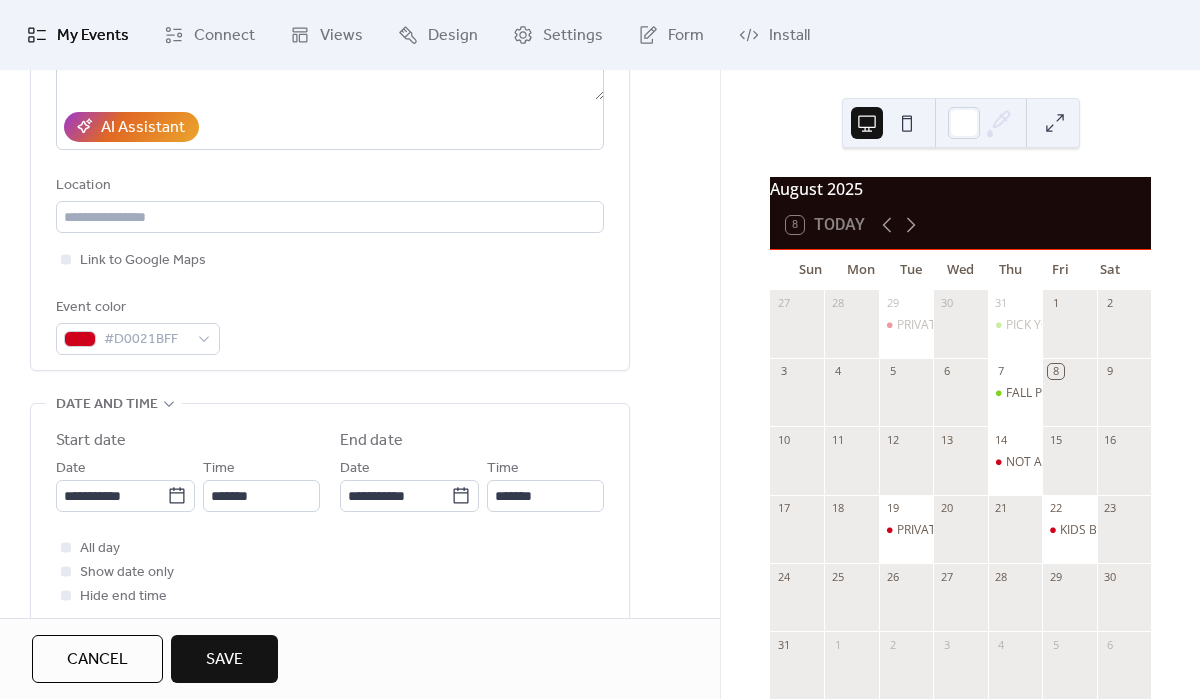 click on "**********" at bounding box center [330, 513] 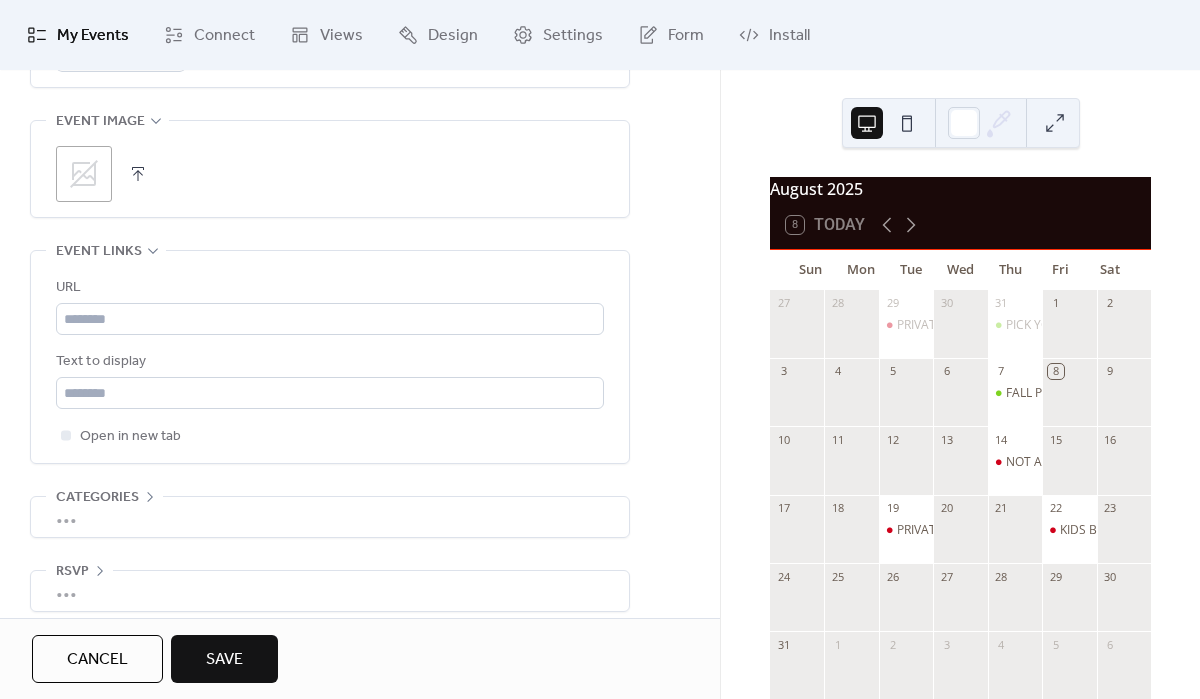 scroll, scrollTop: 1020, scrollLeft: 0, axis: vertical 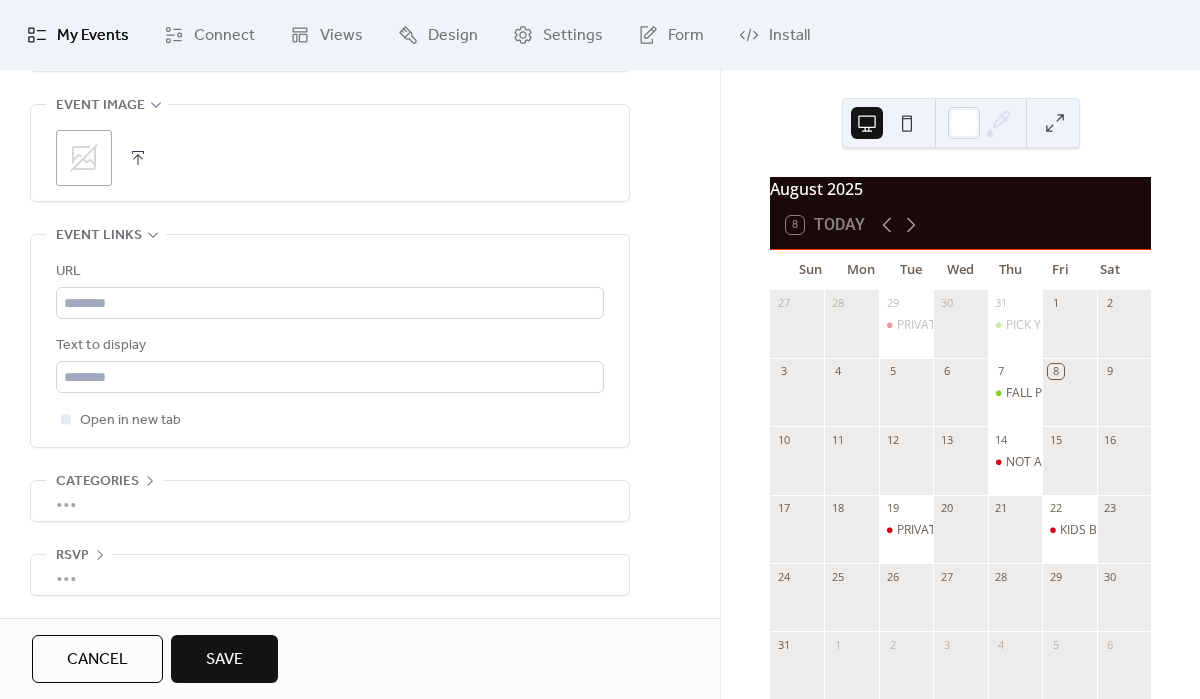 click on "Save" at bounding box center [224, 660] 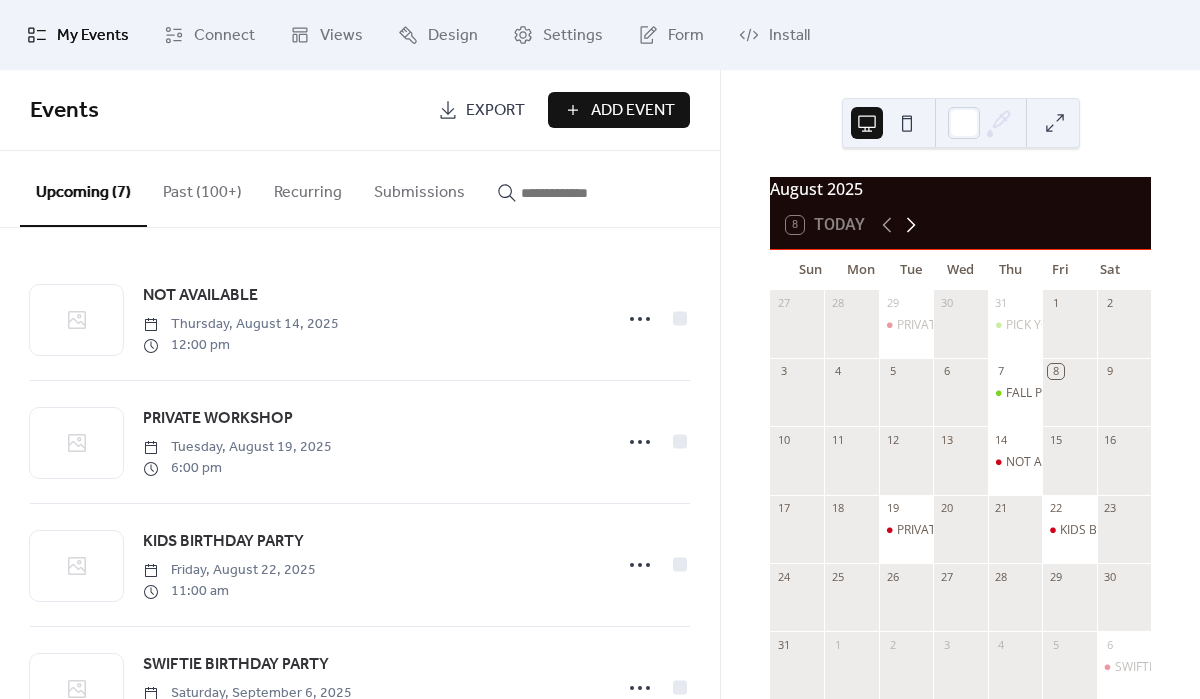 click 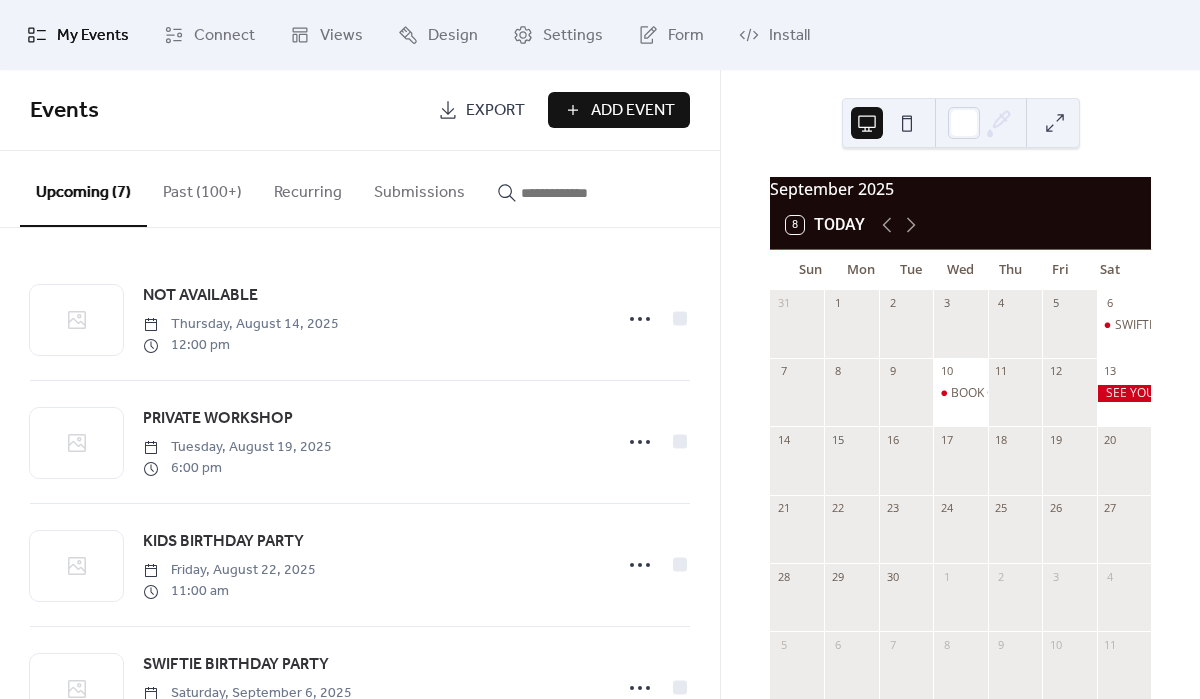 click on "Add Event" at bounding box center (633, 111) 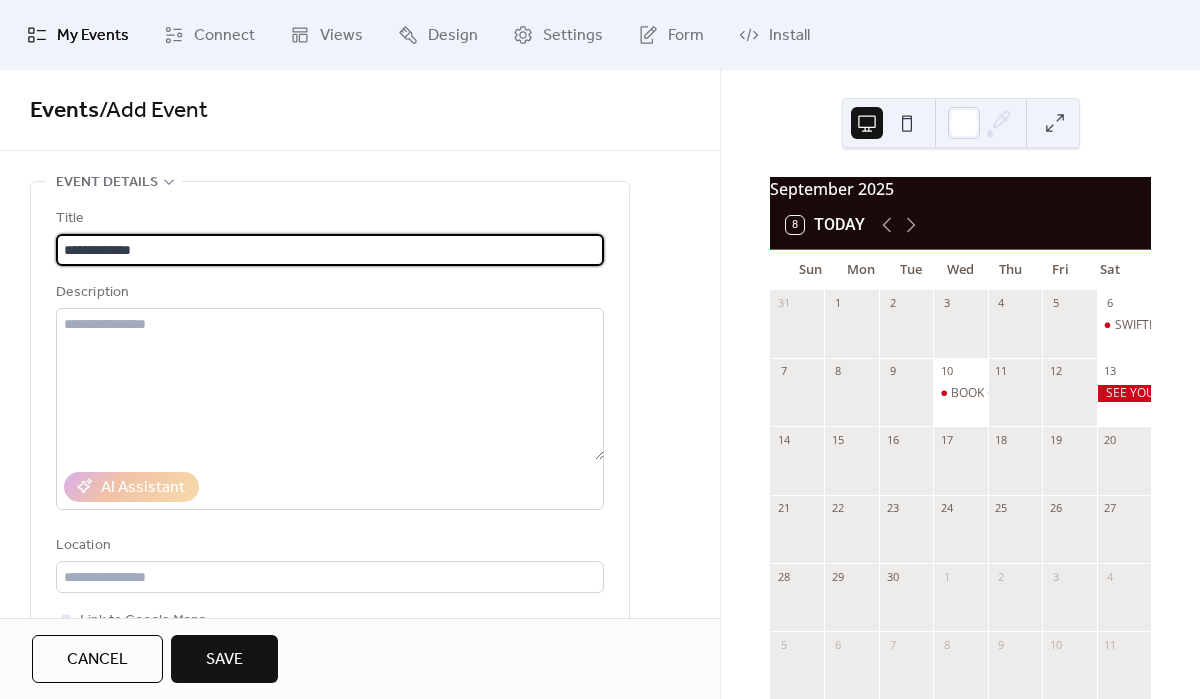 type on "**********" 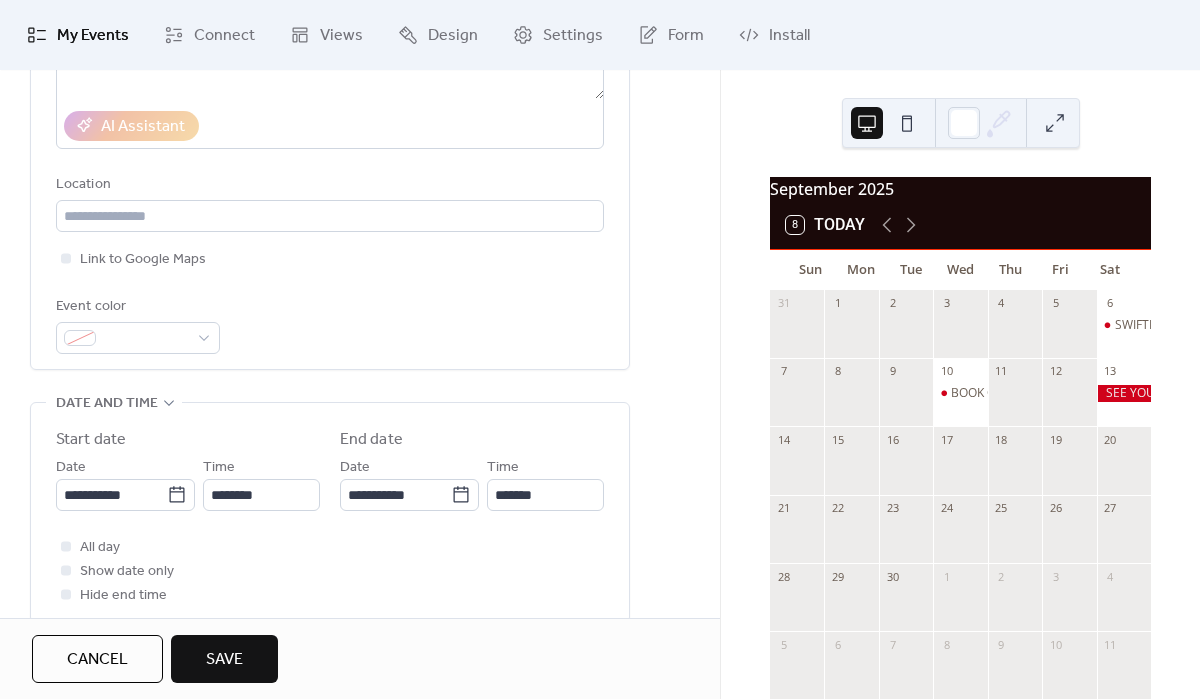 scroll, scrollTop: 400, scrollLeft: 0, axis: vertical 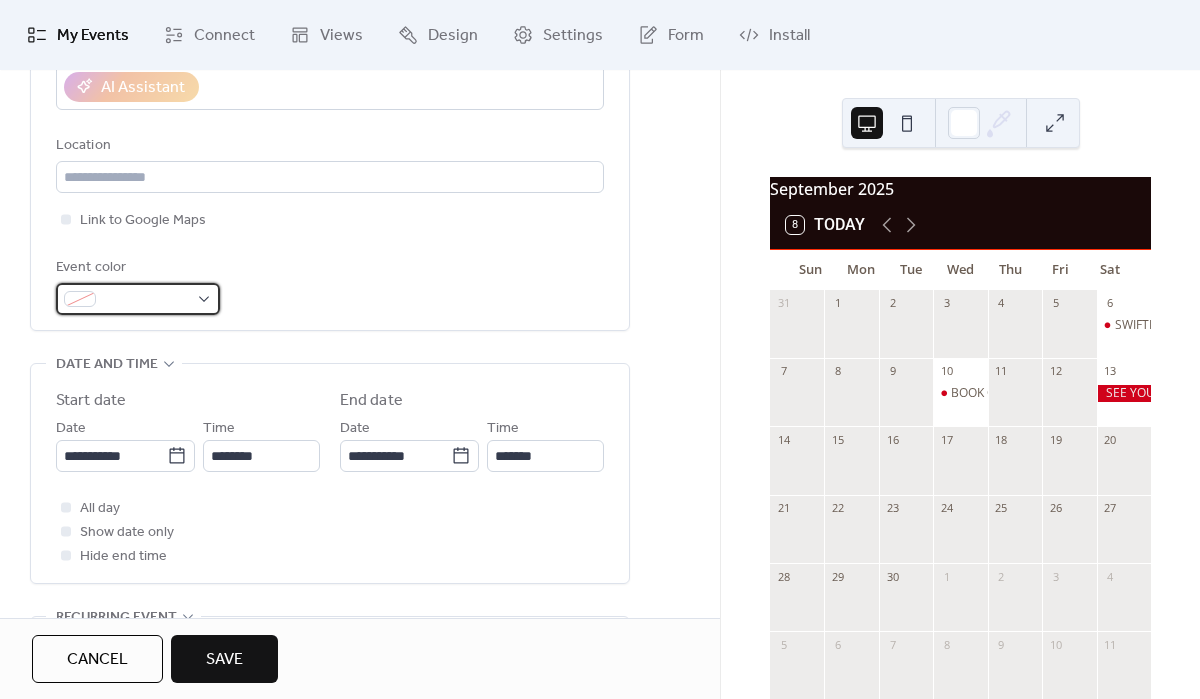 click at bounding box center [138, 299] 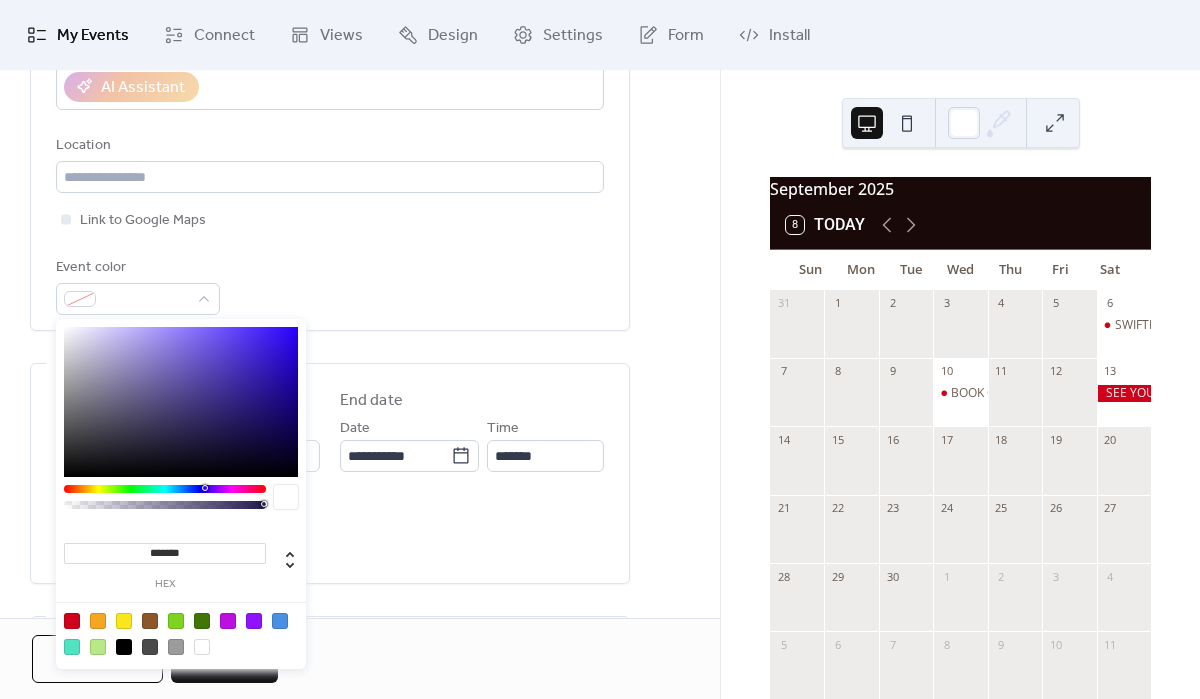 click at bounding box center (72, 621) 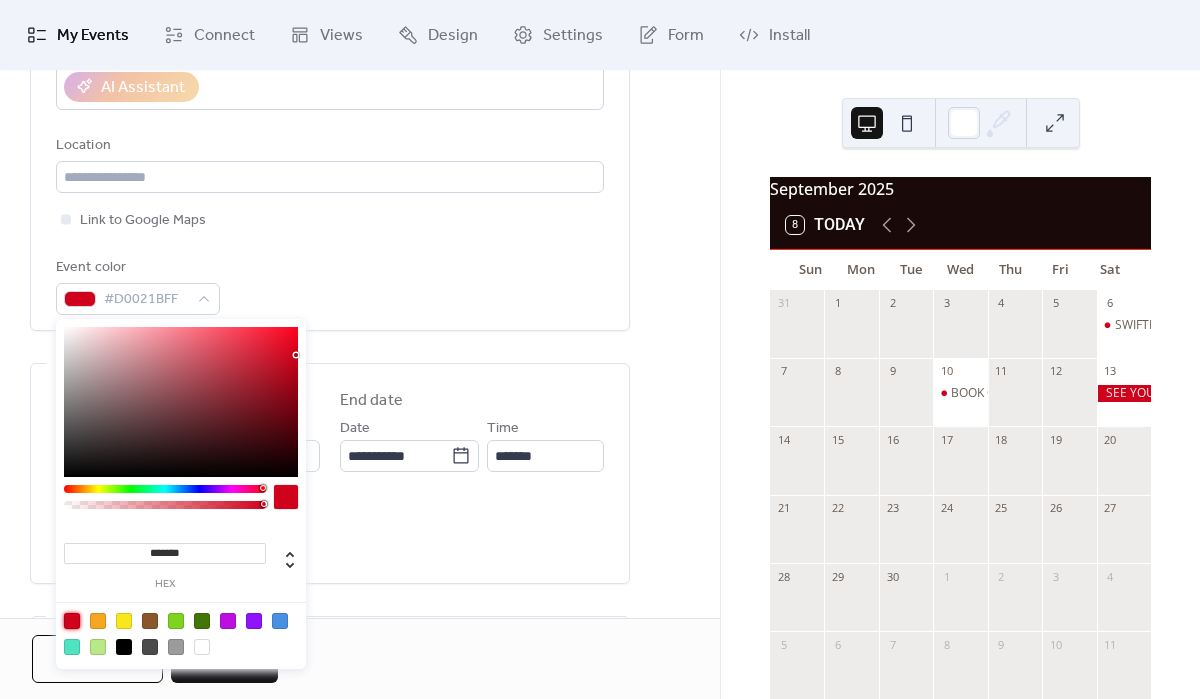 click on "**********" at bounding box center [360, 508] 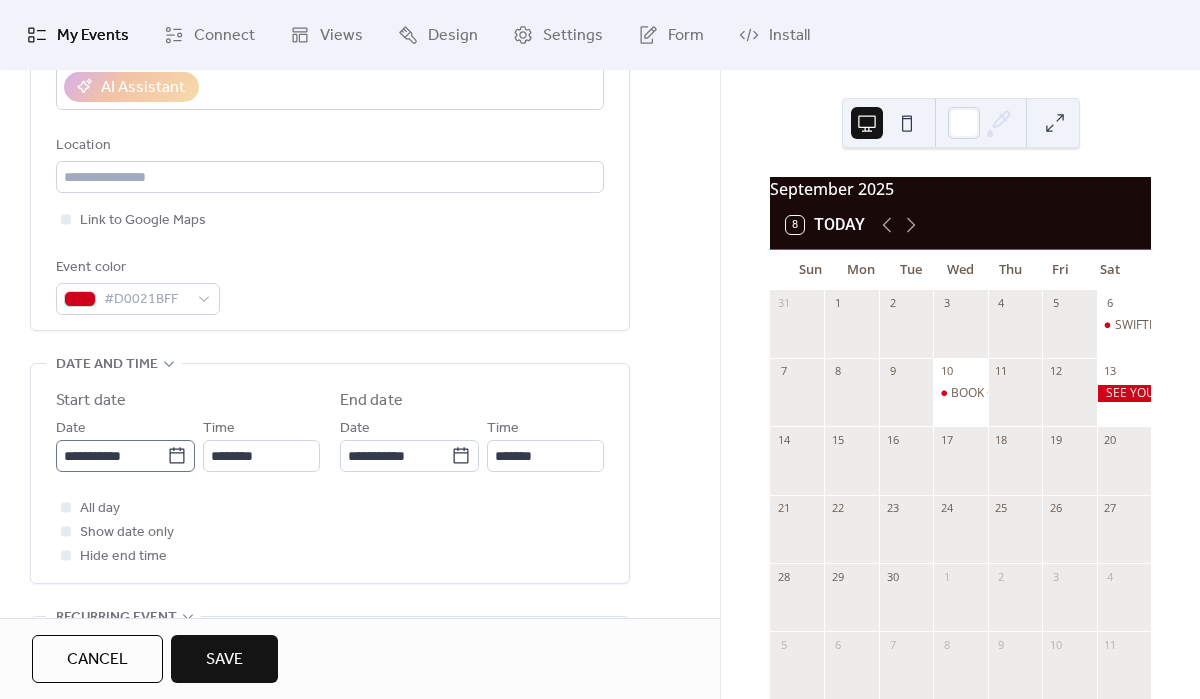 click 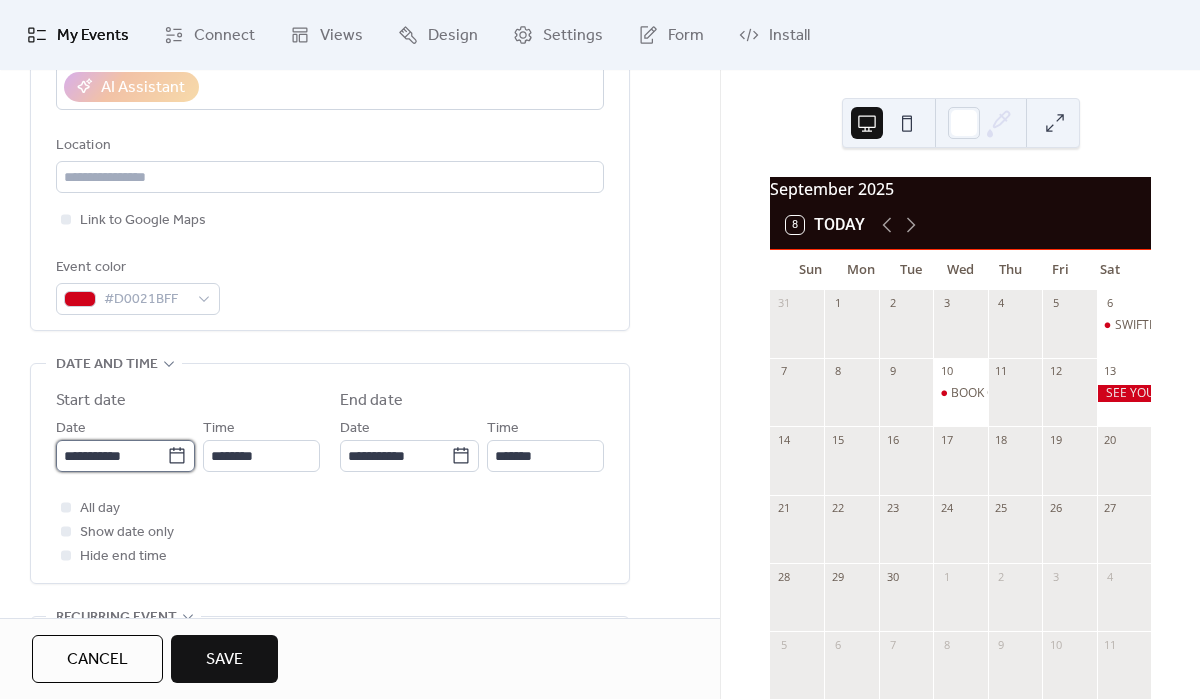 click on "**********" at bounding box center (111, 456) 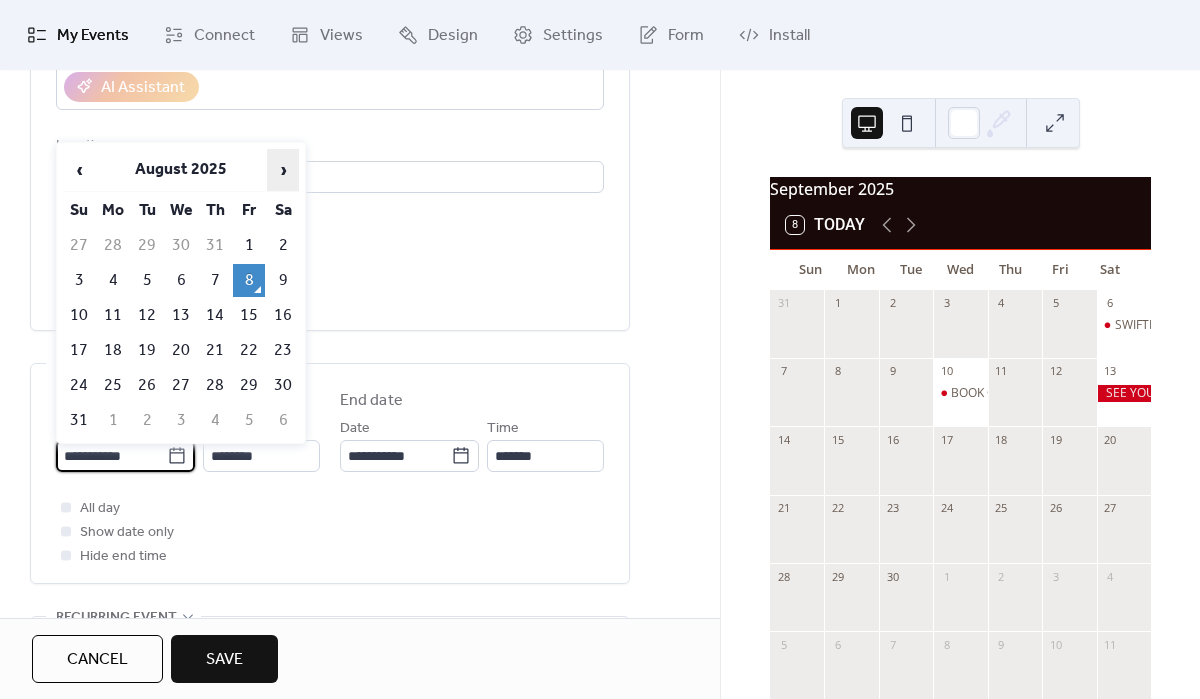 click on "›" at bounding box center [283, 170] 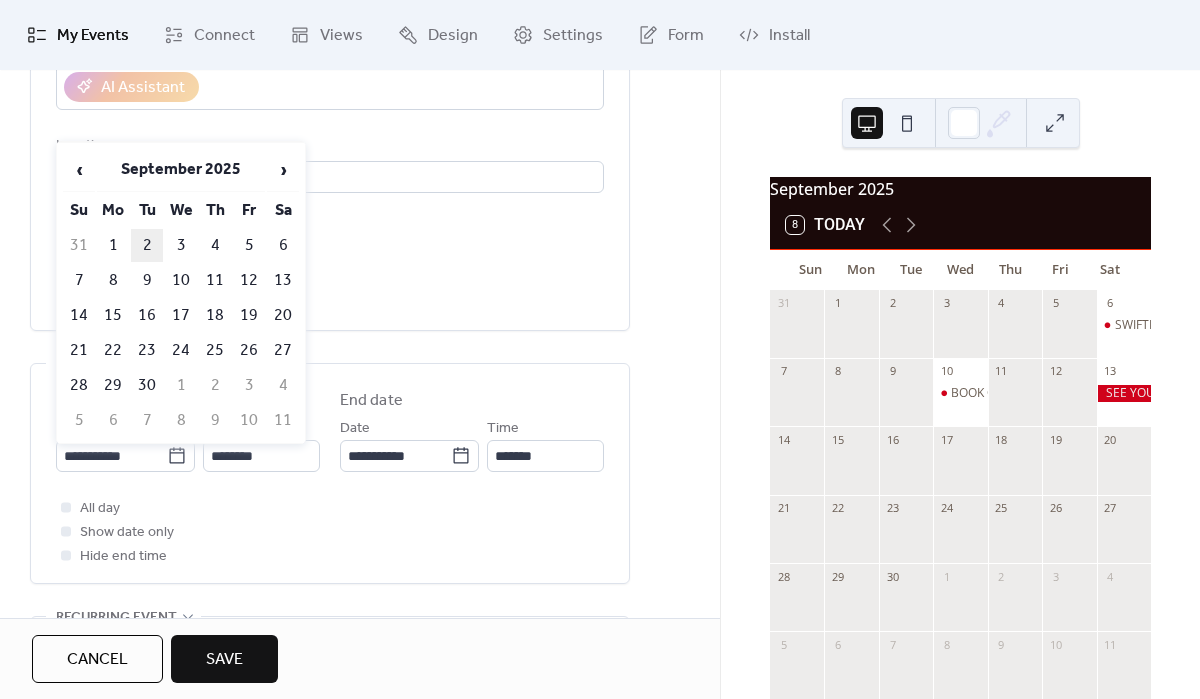 click on "2" at bounding box center (147, 245) 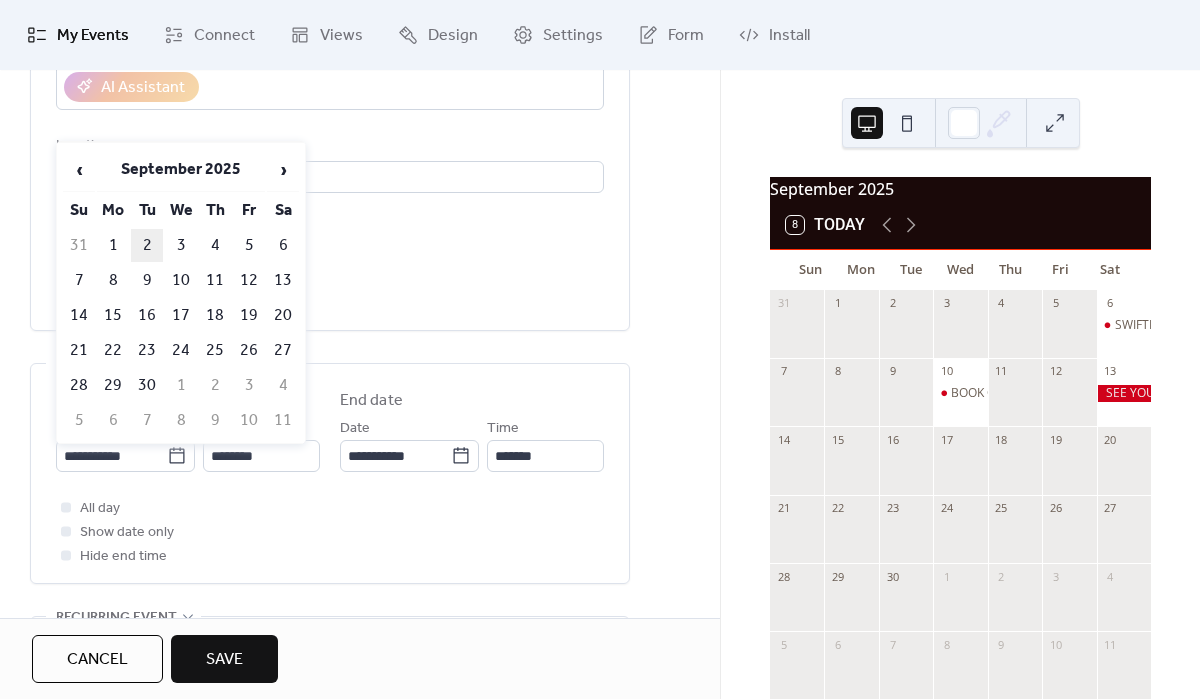 type on "**********" 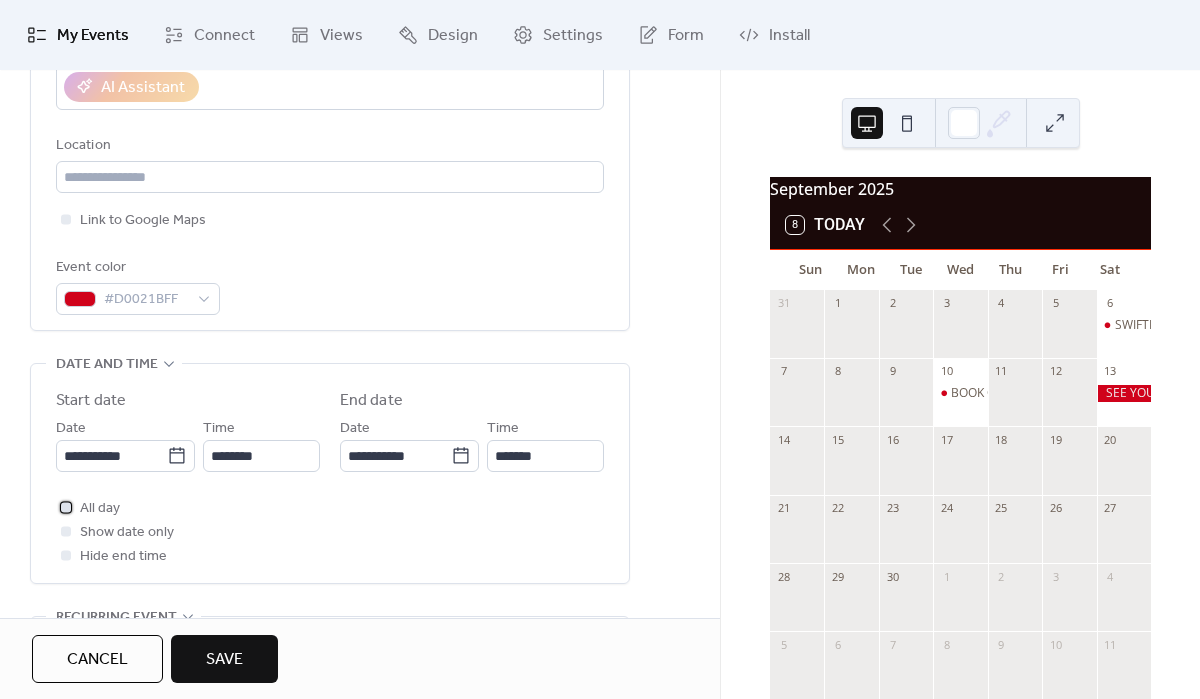 click at bounding box center [66, 507] 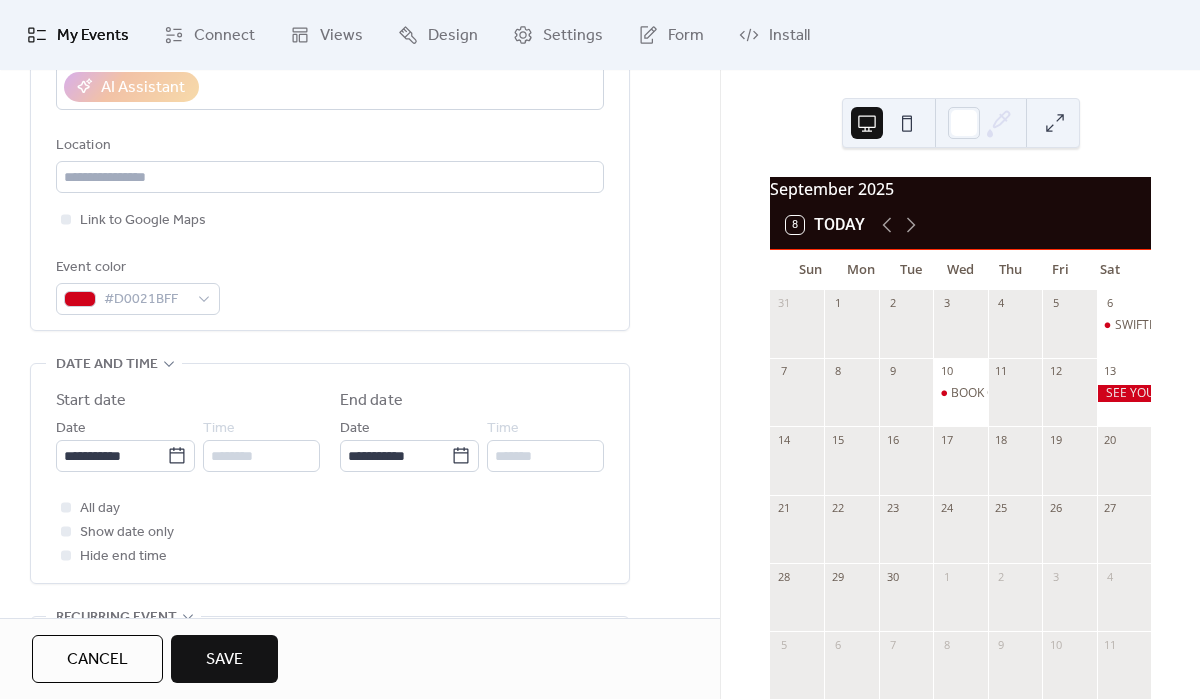 click on "Save" at bounding box center (224, 660) 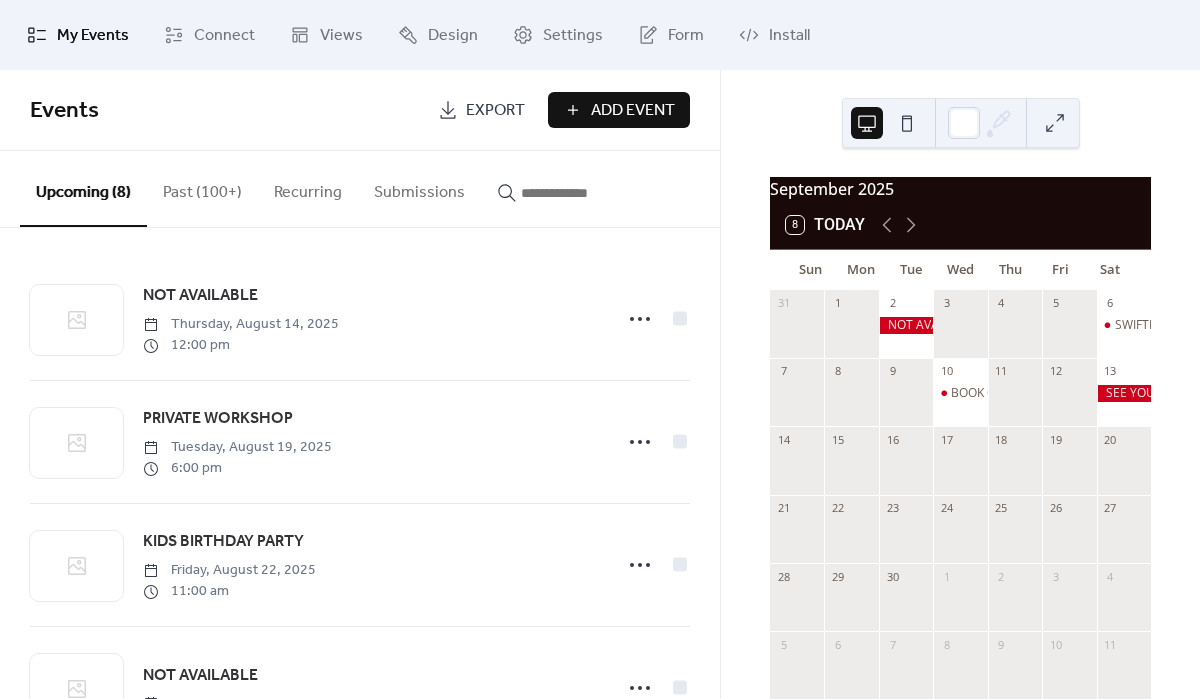 click on "Add Event" at bounding box center (633, 111) 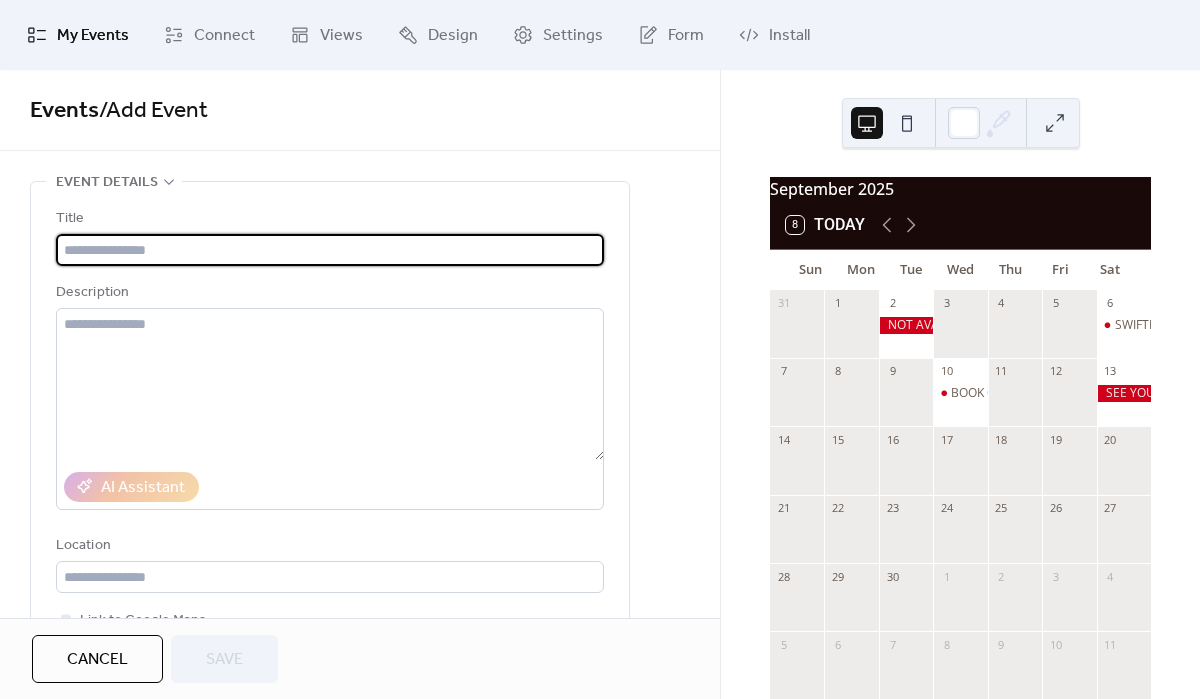 click at bounding box center (330, 250) 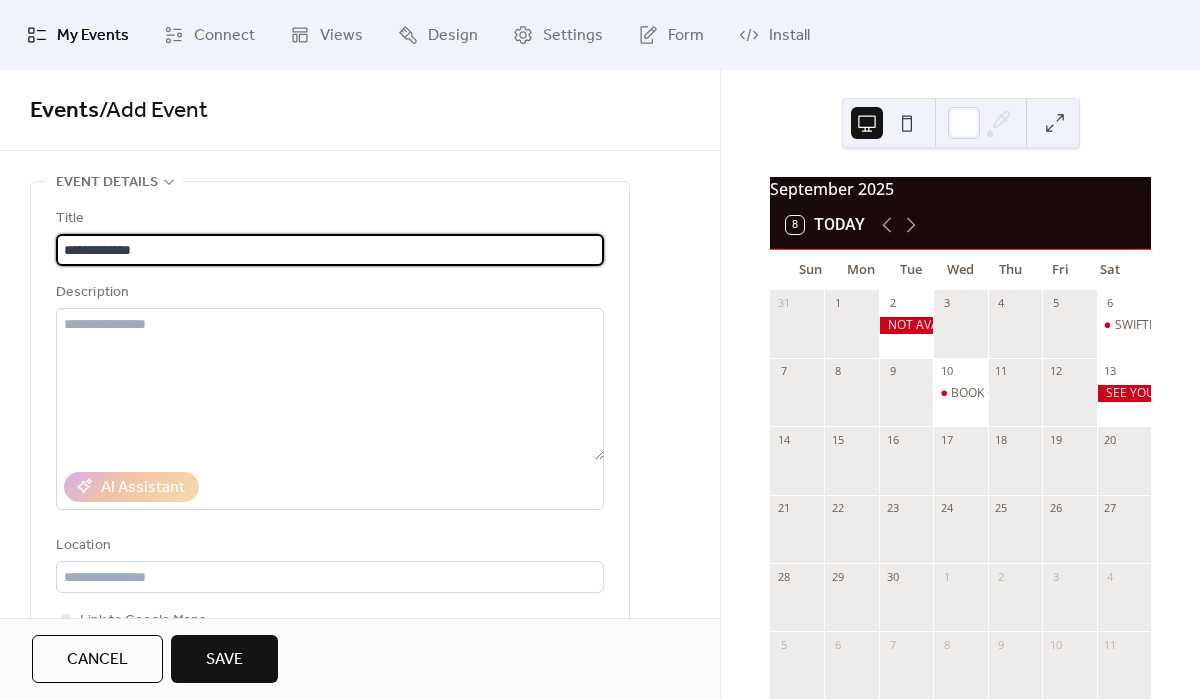type on "**********" 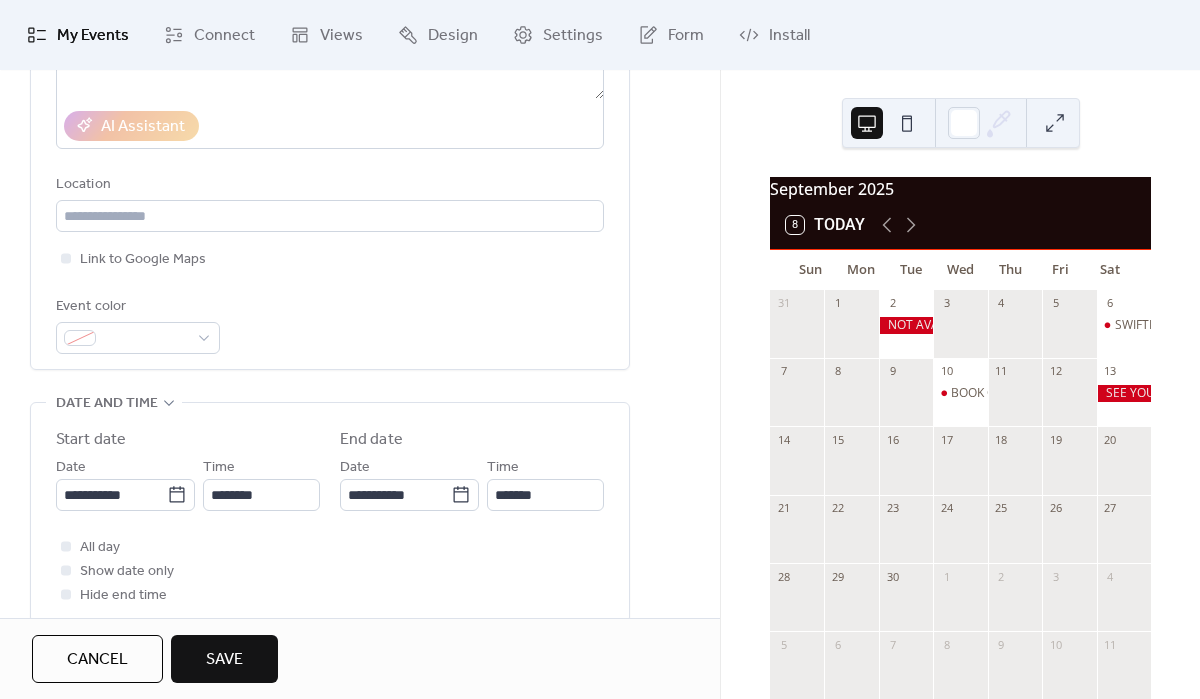 scroll, scrollTop: 400, scrollLeft: 0, axis: vertical 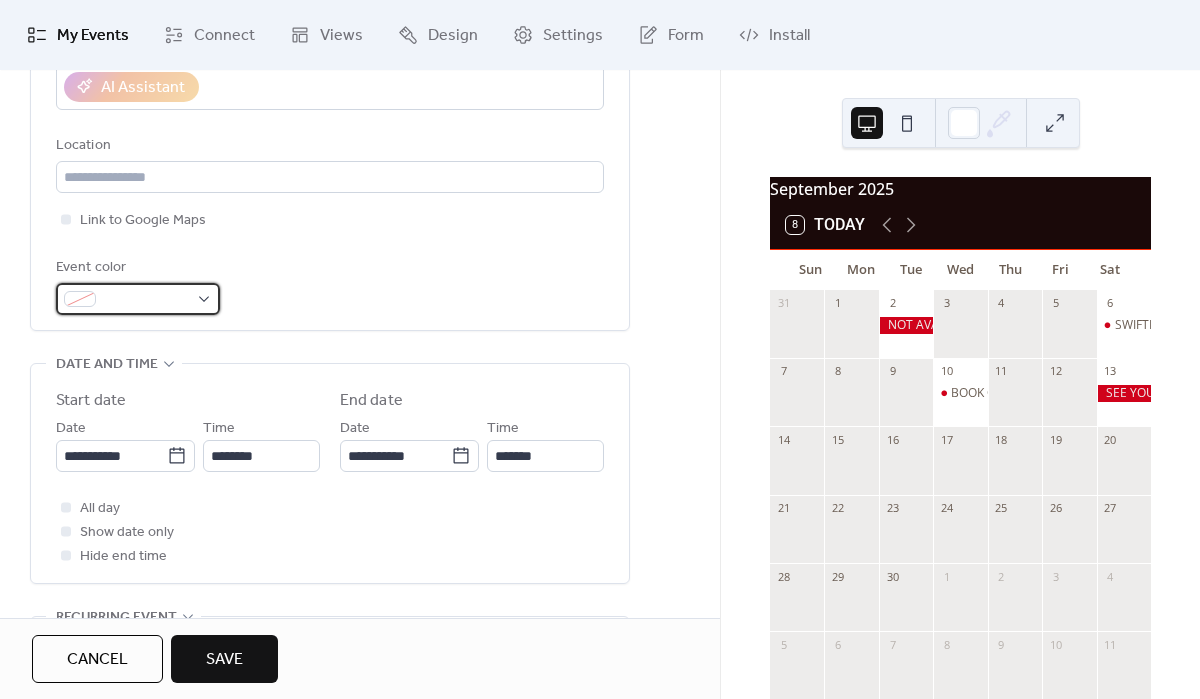 click at bounding box center [138, 299] 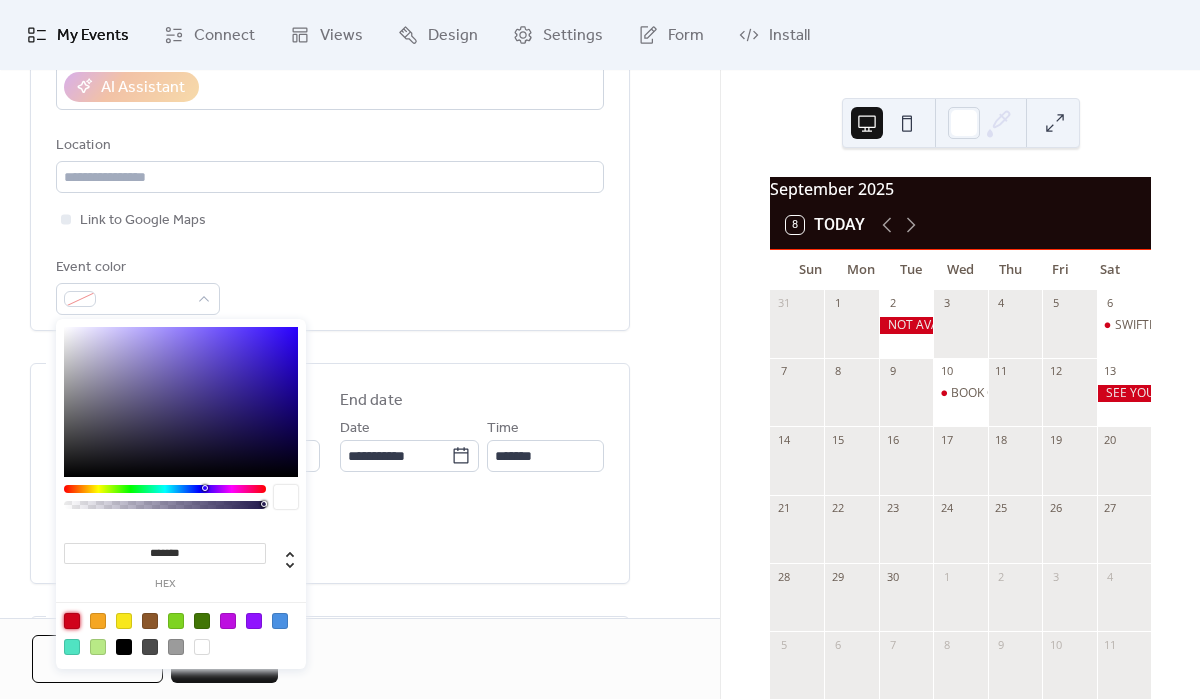 click at bounding box center [72, 621] 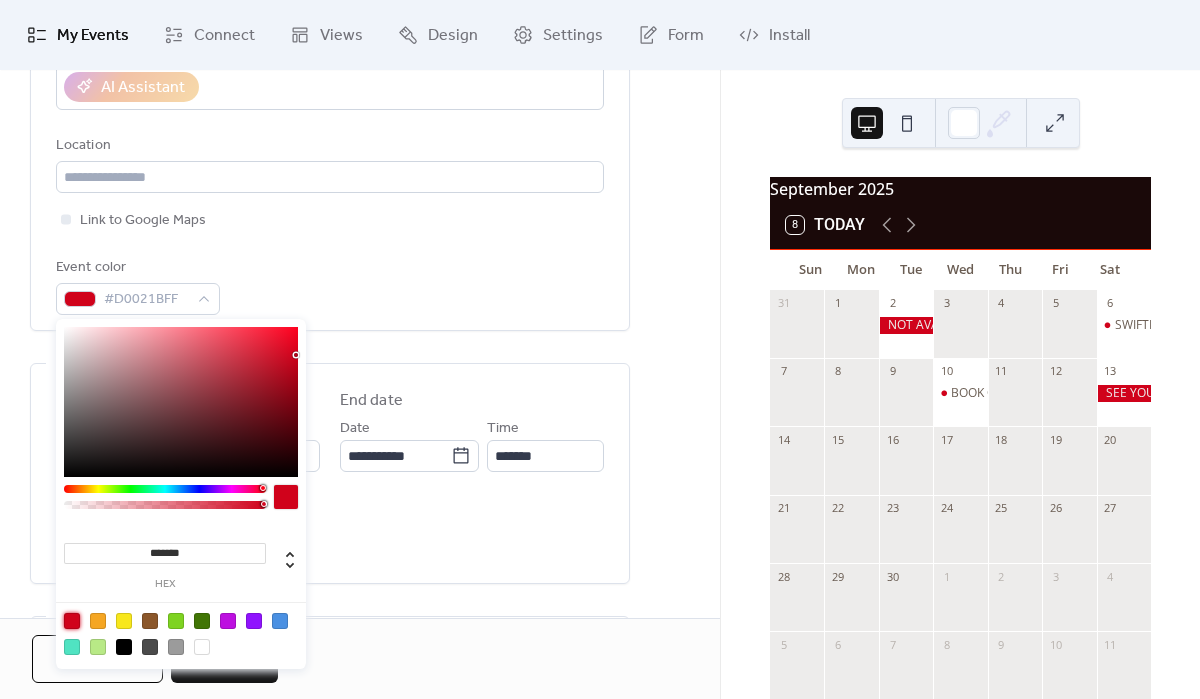 click on "**********" at bounding box center (360, 508) 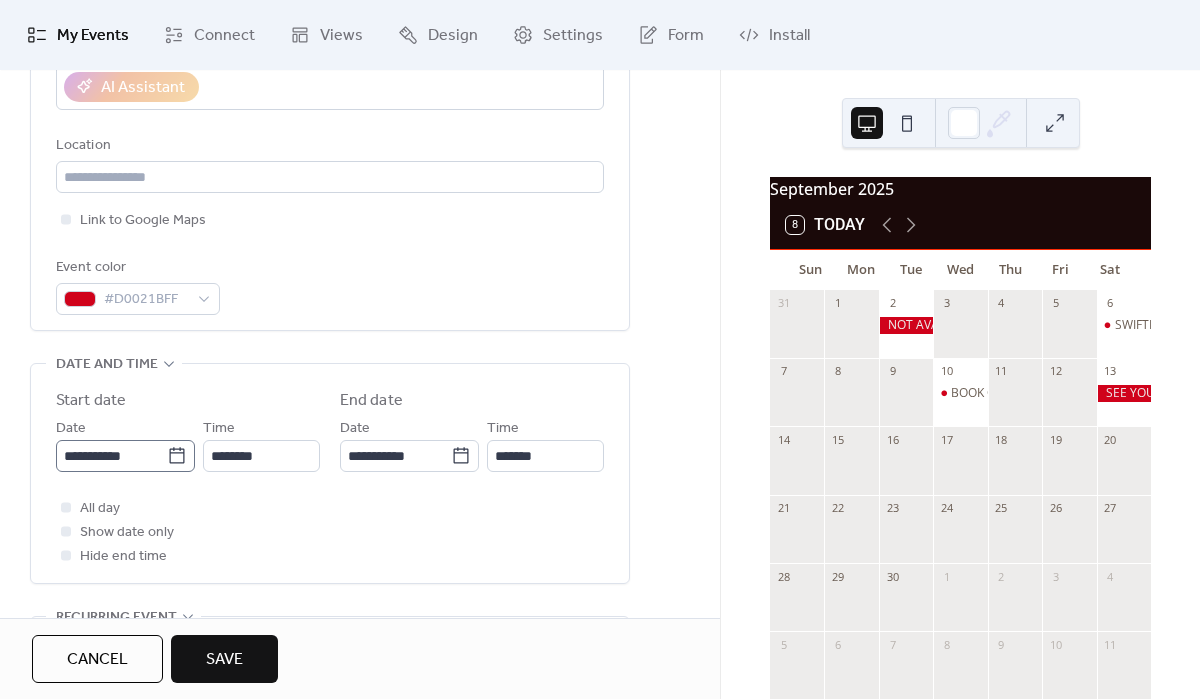 click 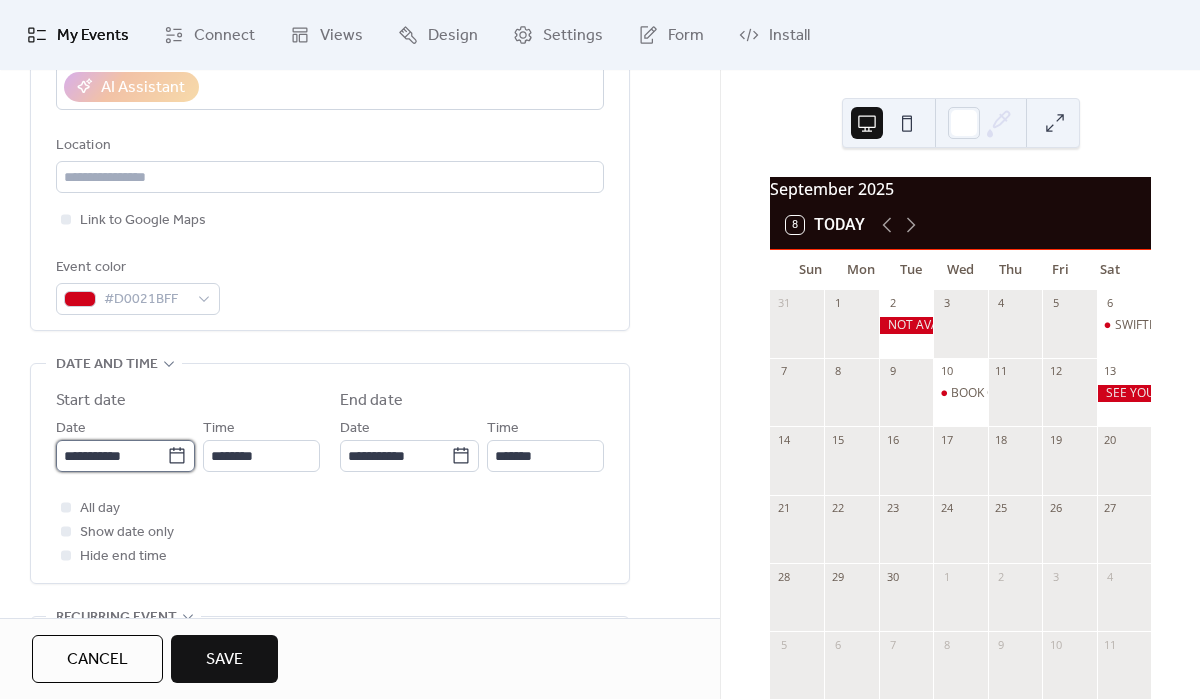 click on "**********" at bounding box center (111, 456) 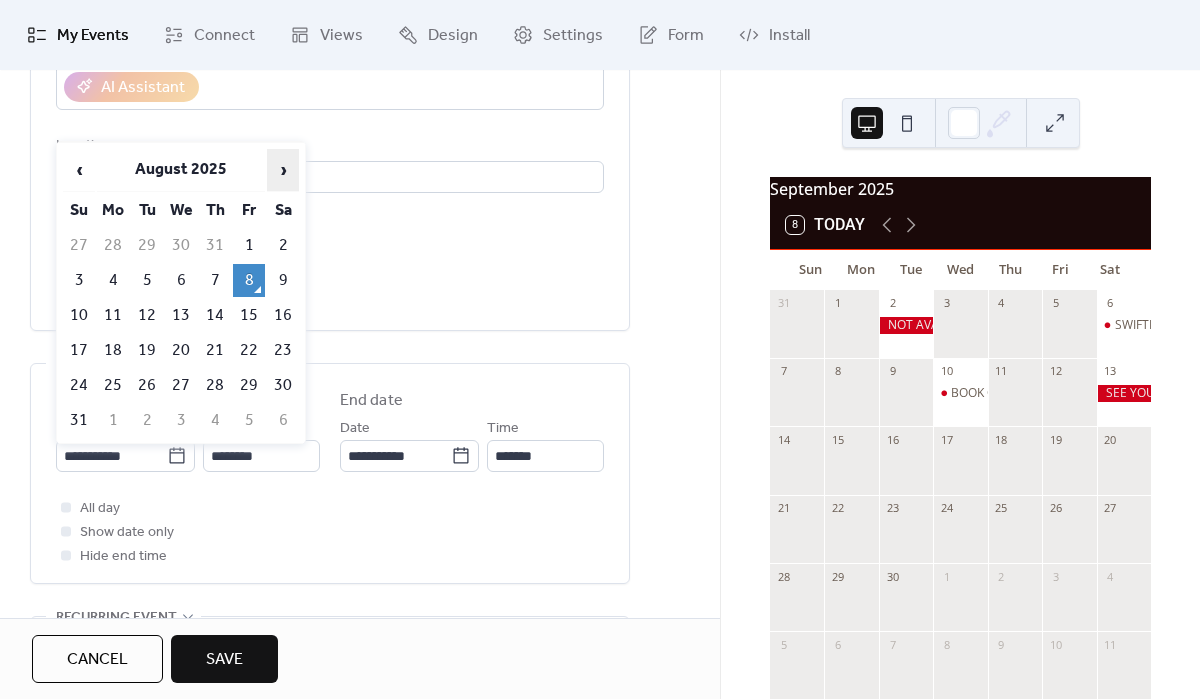click on "›" at bounding box center [283, 170] 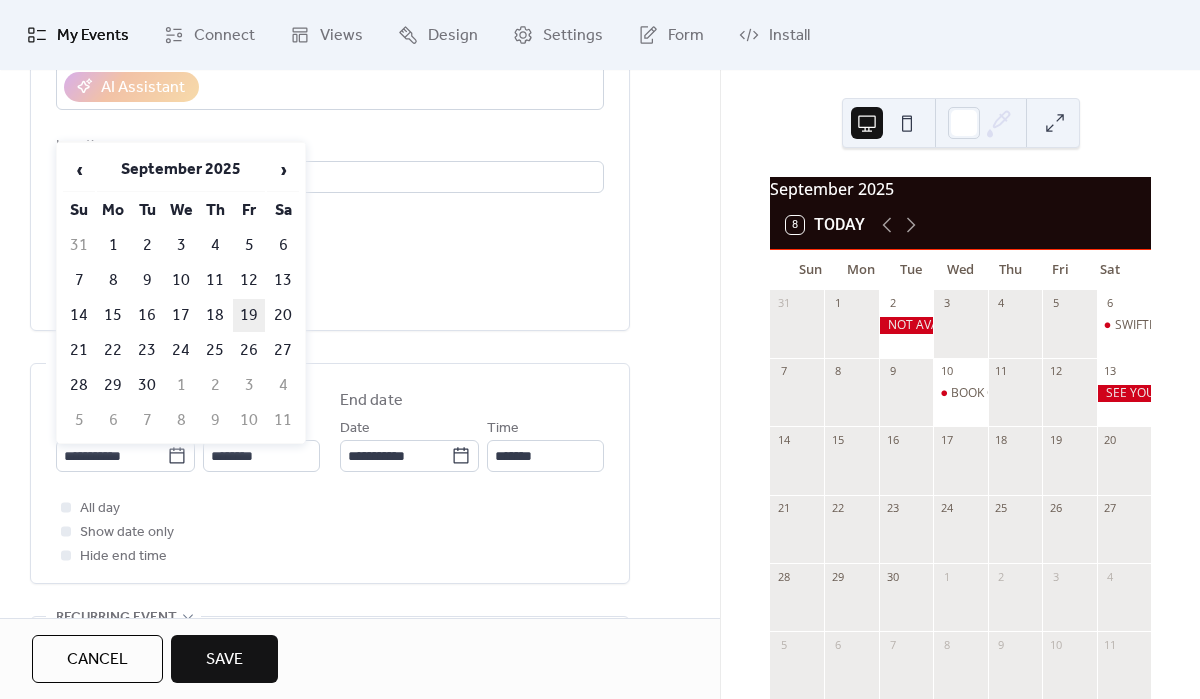 click on "19" at bounding box center (249, 315) 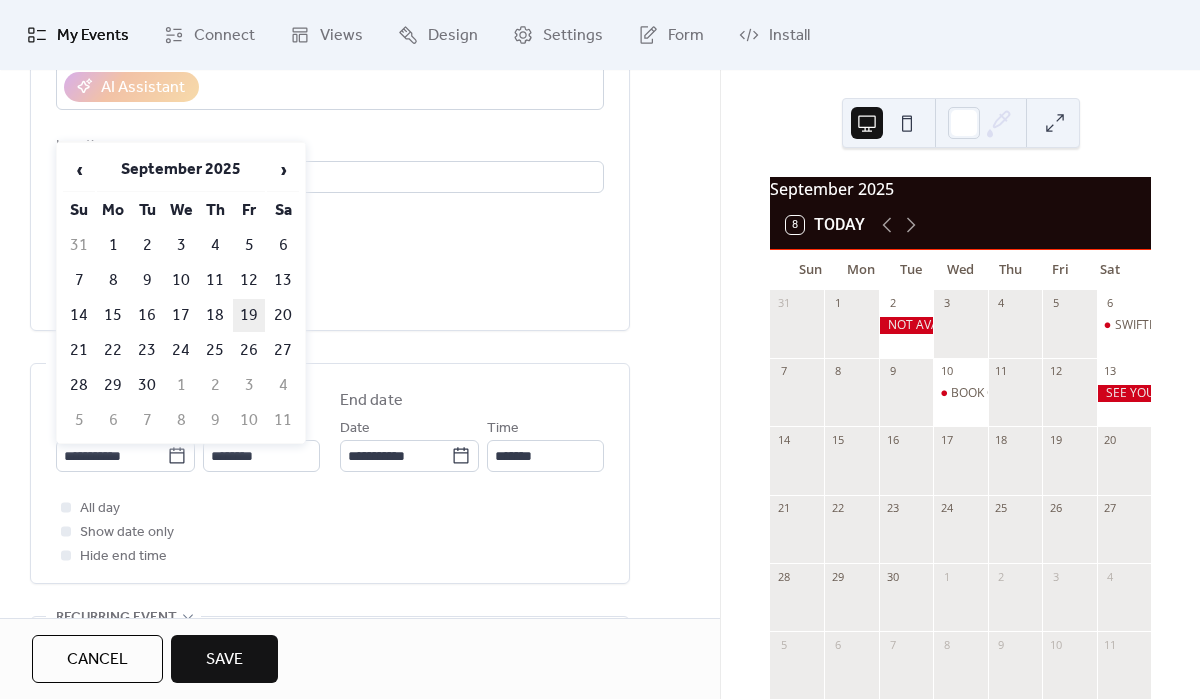 type on "**********" 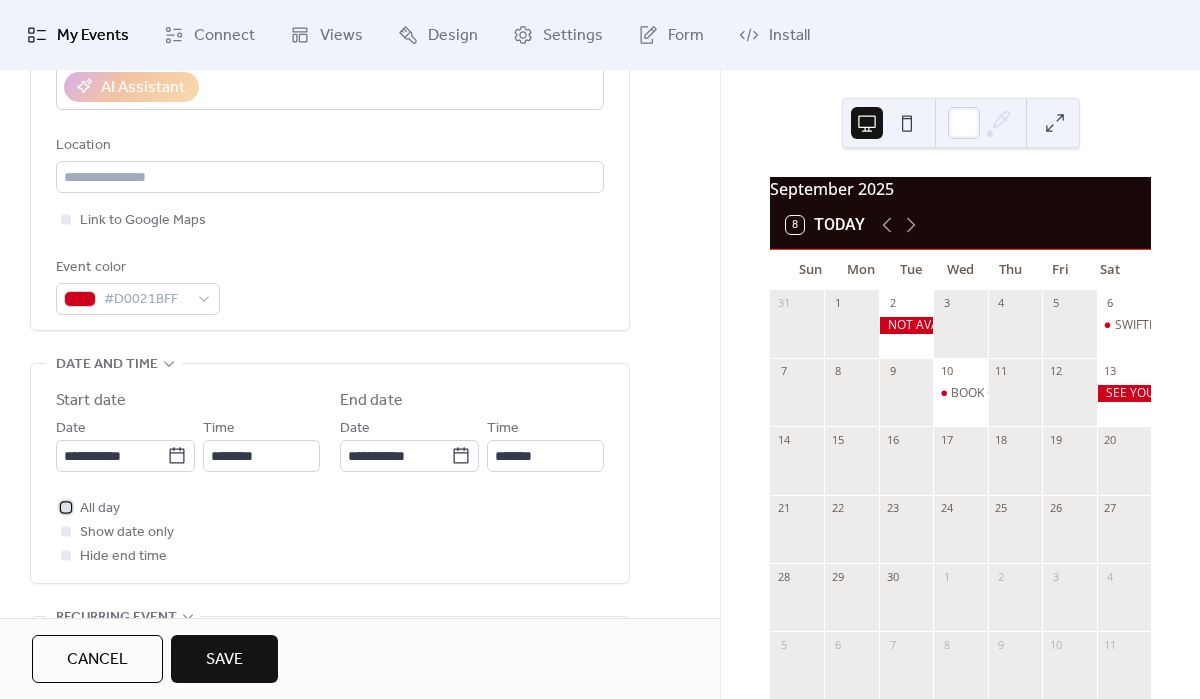 click at bounding box center (66, 507) 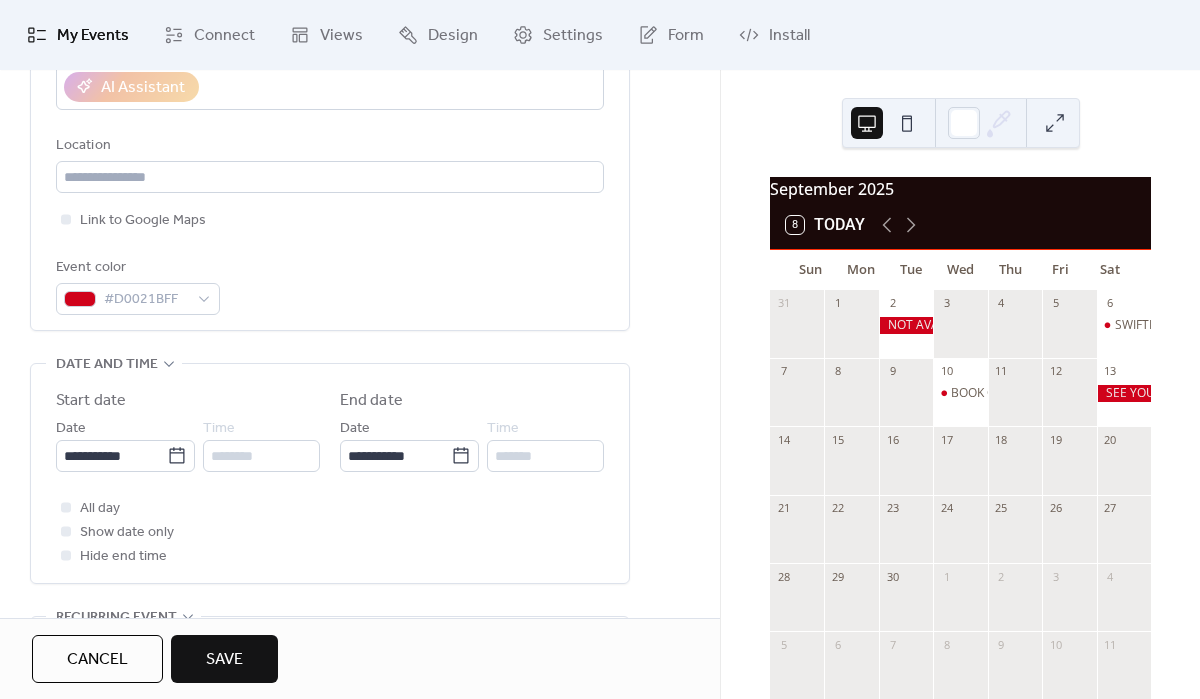 click on "Save" at bounding box center (224, 659) 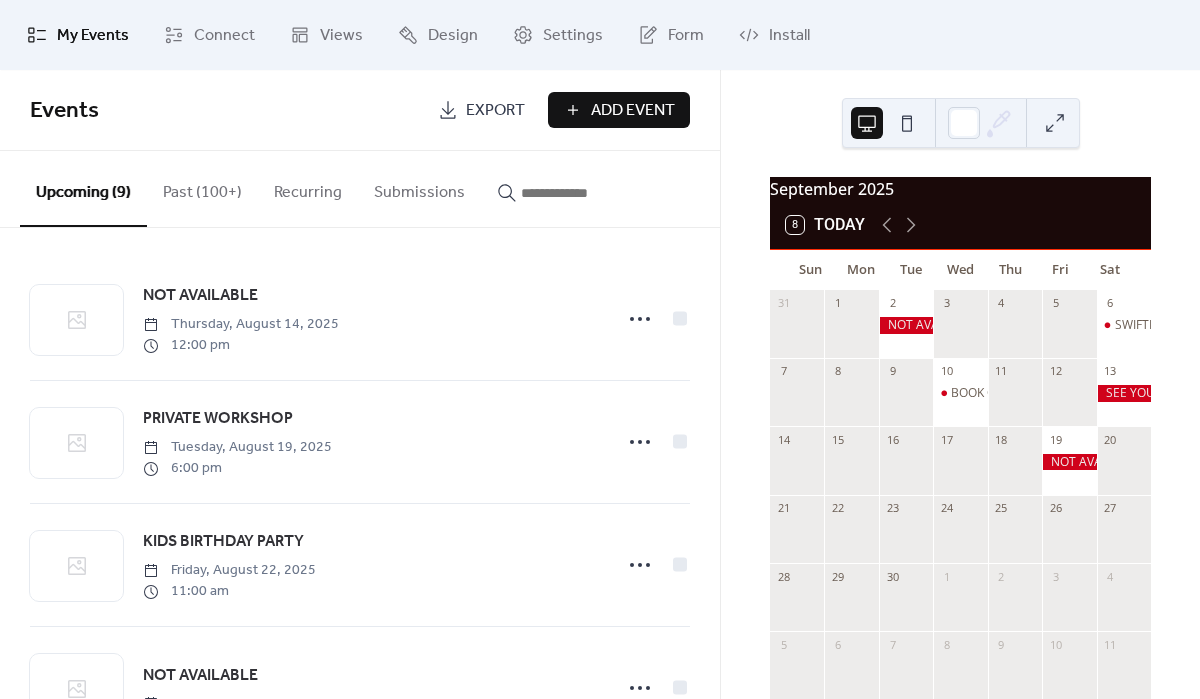 click on "Add Event" at bounding box center [633, 111] 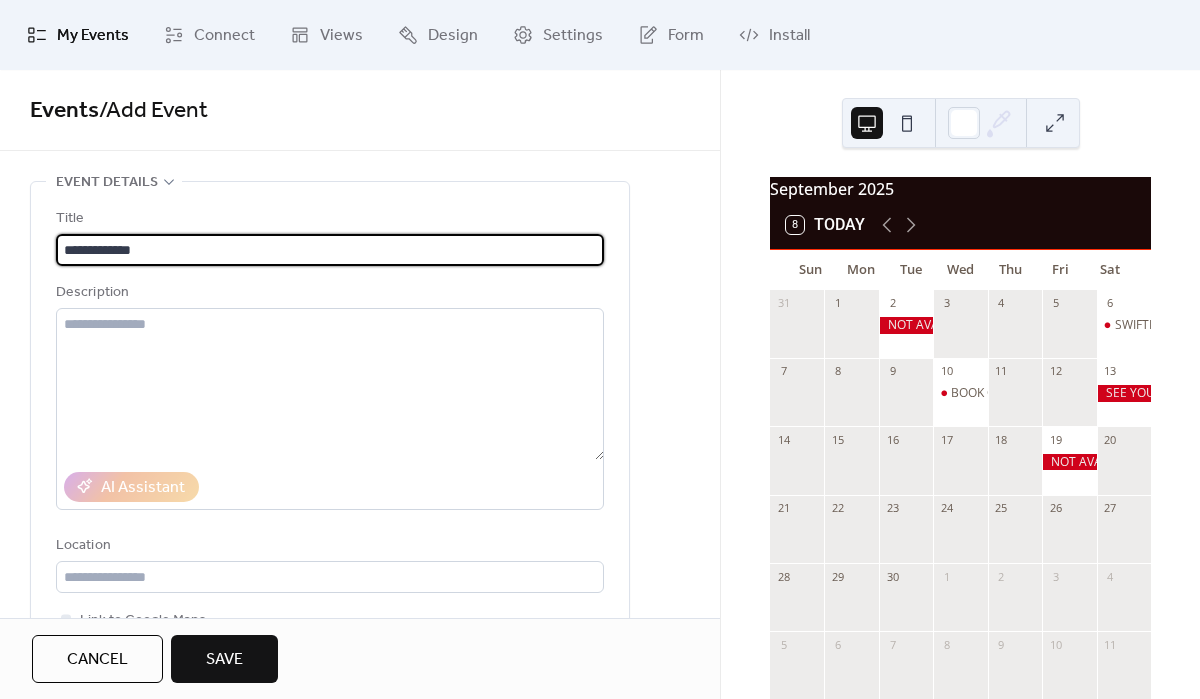 type on "**********" 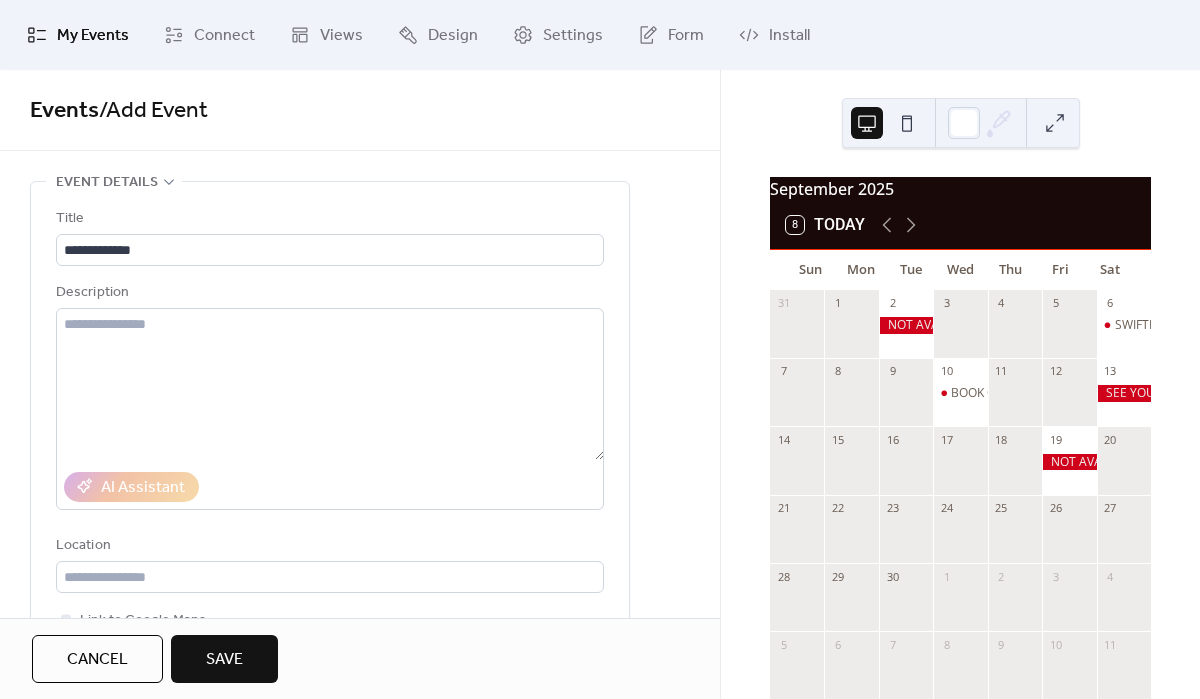 click on "**********" at bounding box center [360, 908] 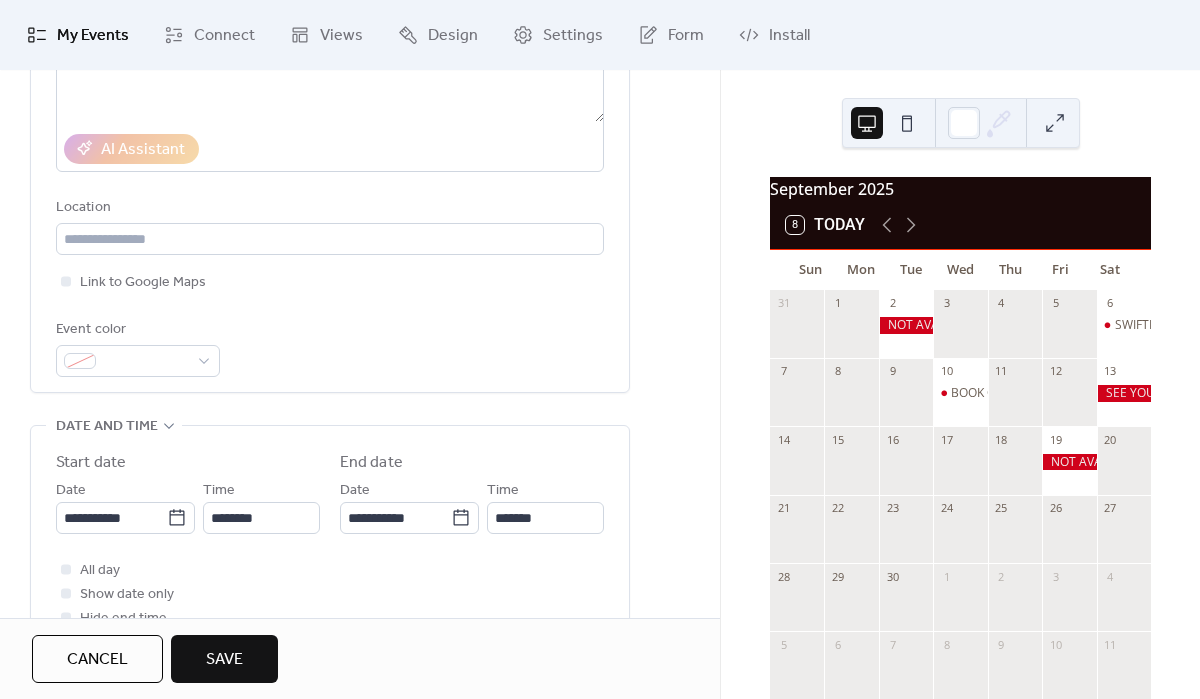 scroll, scrollTop: 360, scrollLeft: 0, axis: vertical 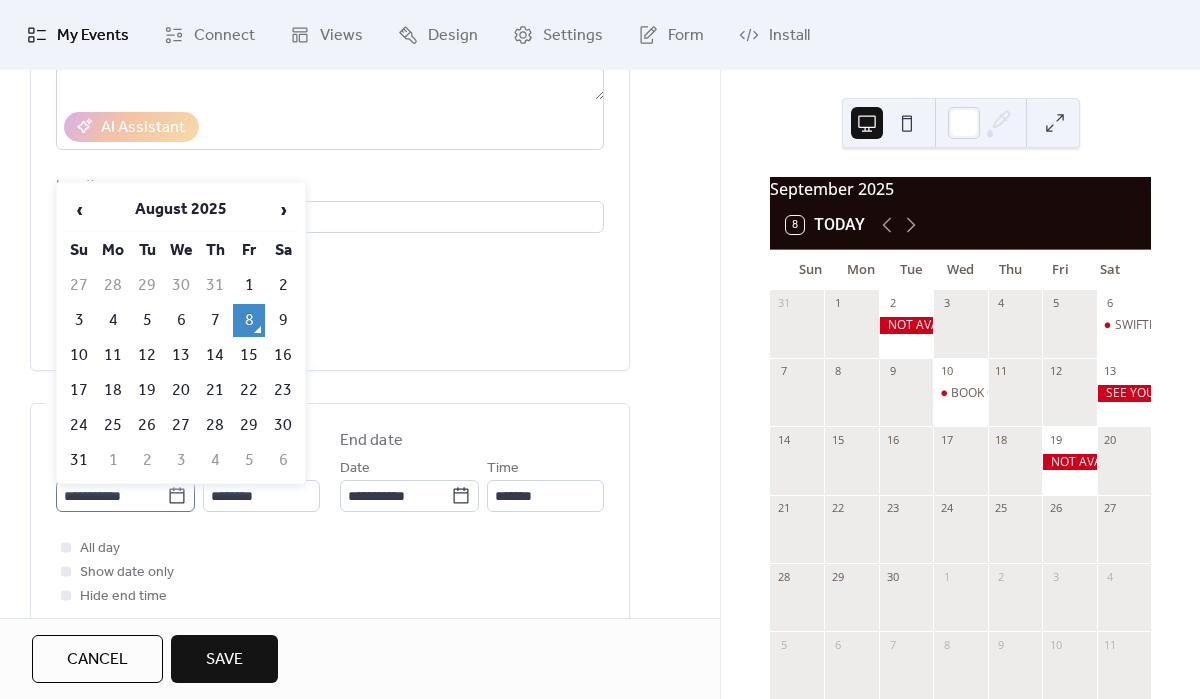 click 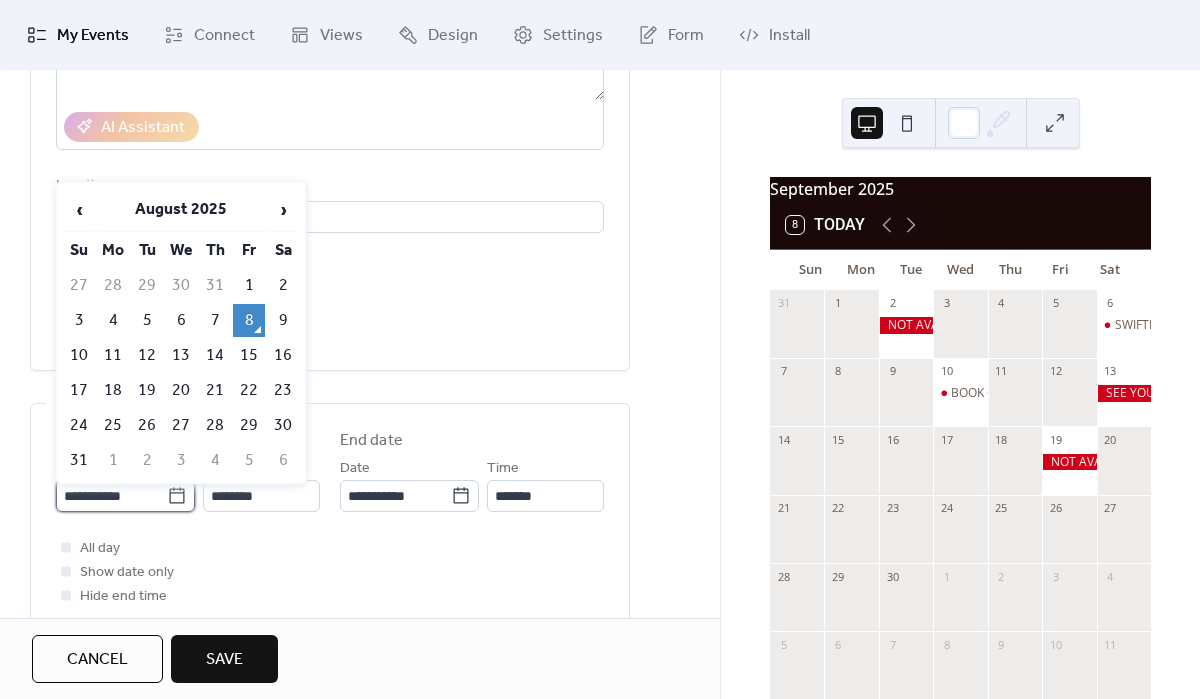click on "**********" at bounding box center (111, 496) 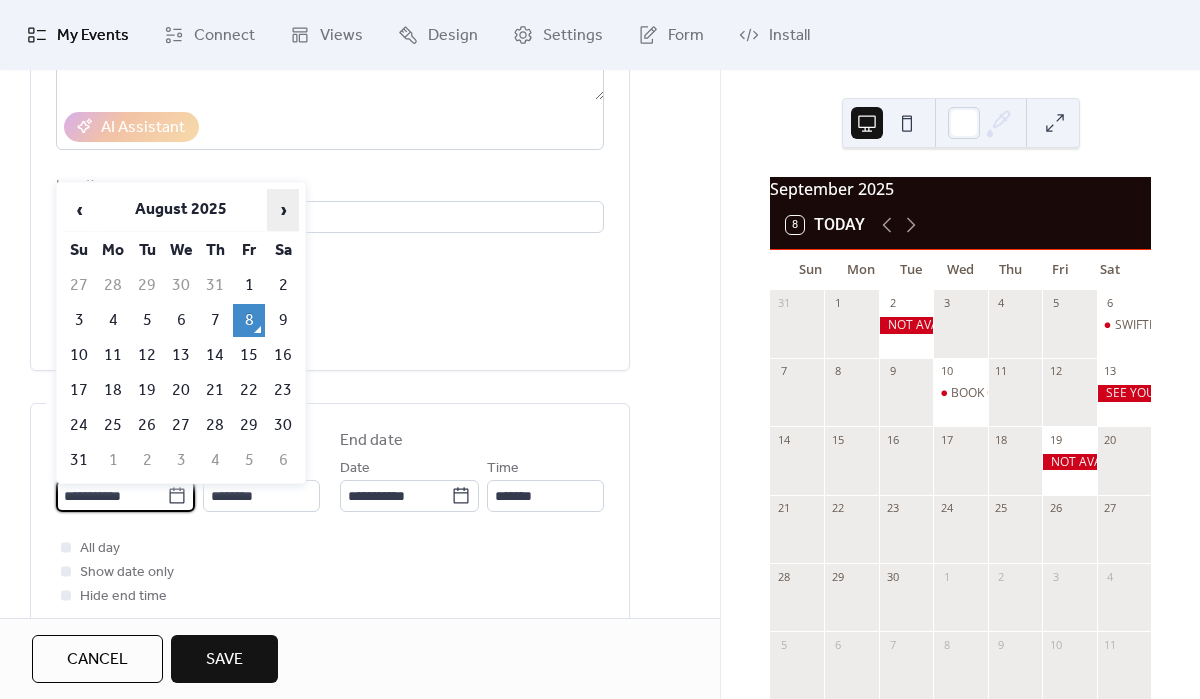 click on "›" at bounding box center (283, 210) 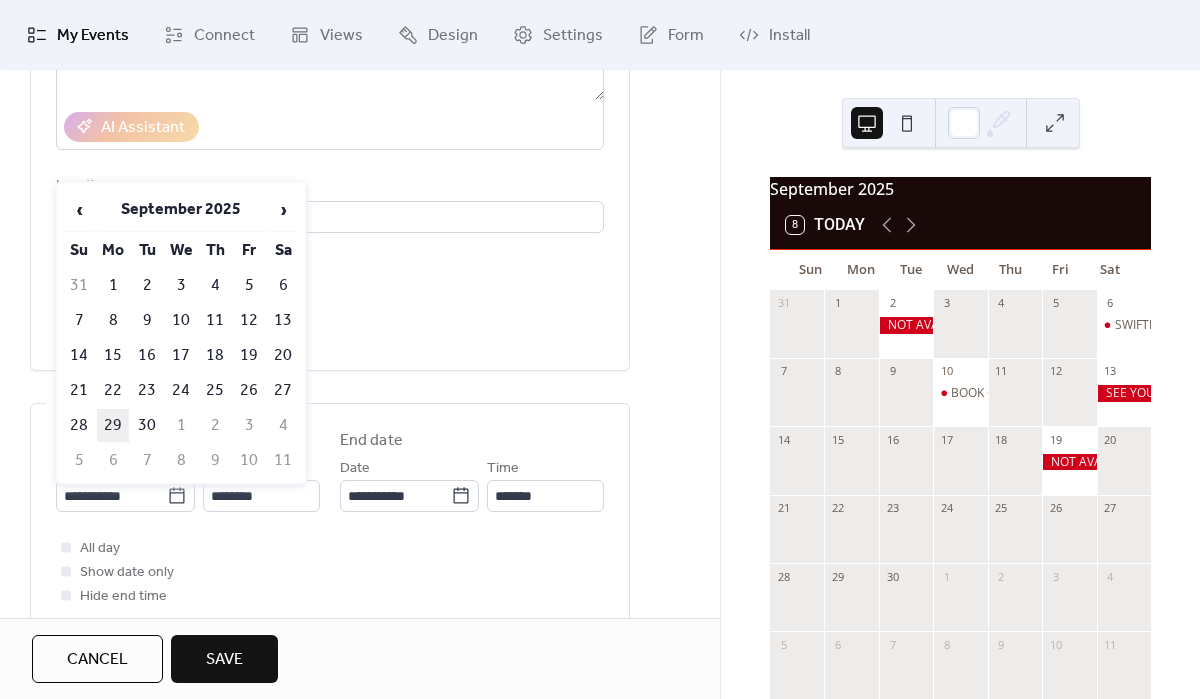 click on "29" at bounding box center [113, 425] 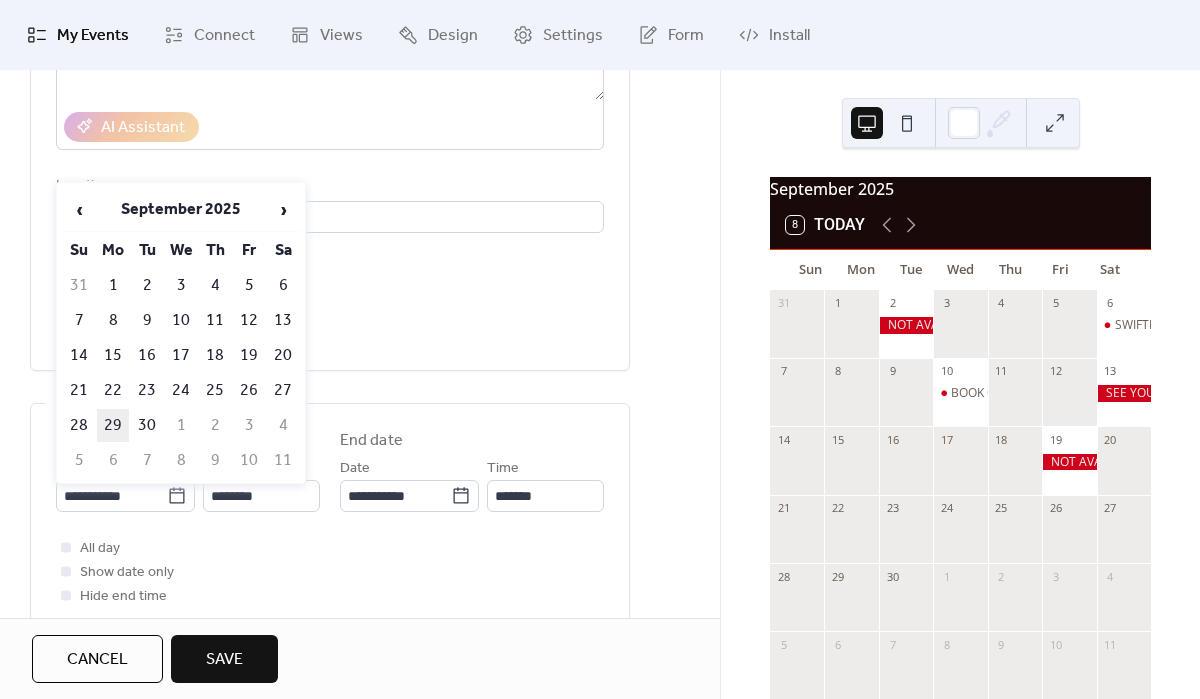 type on "**********" 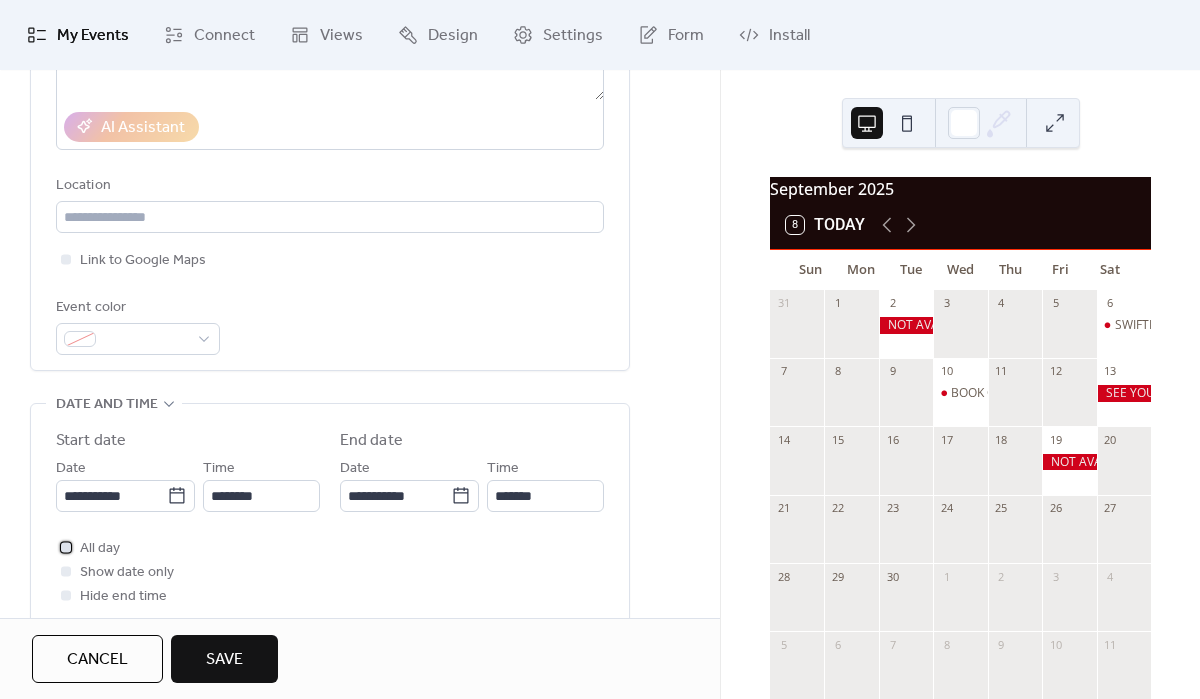 click at bounding box center (66, 547) 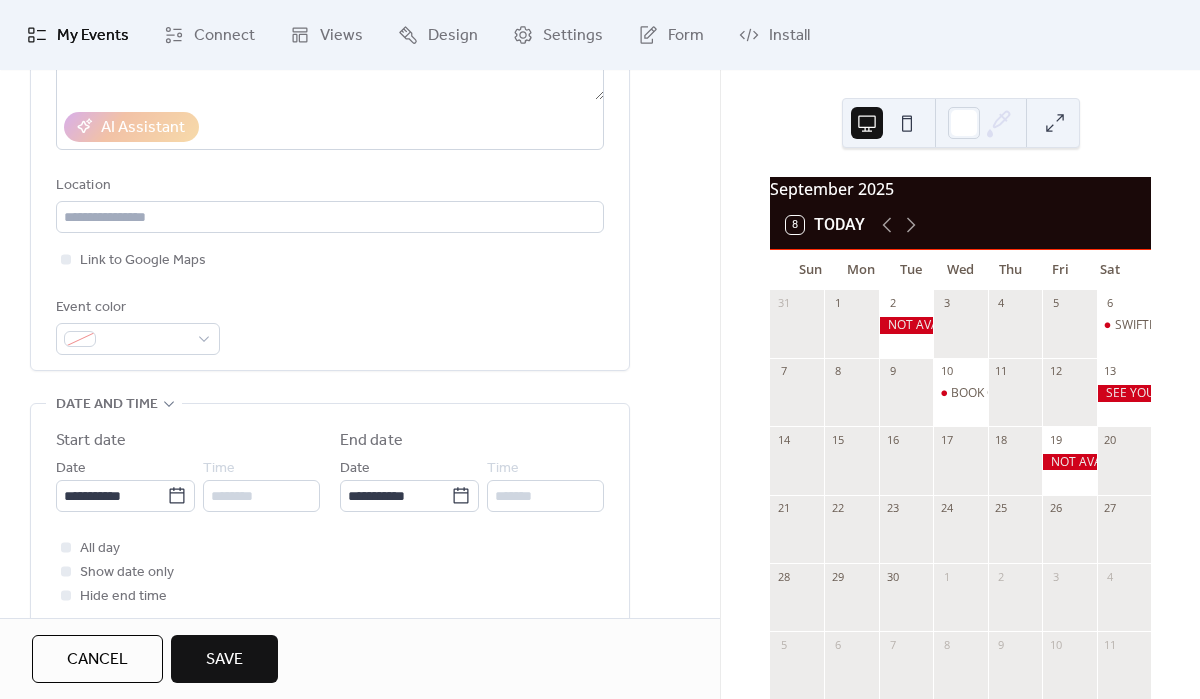 click on "Save" at bounding box center [224, 660] 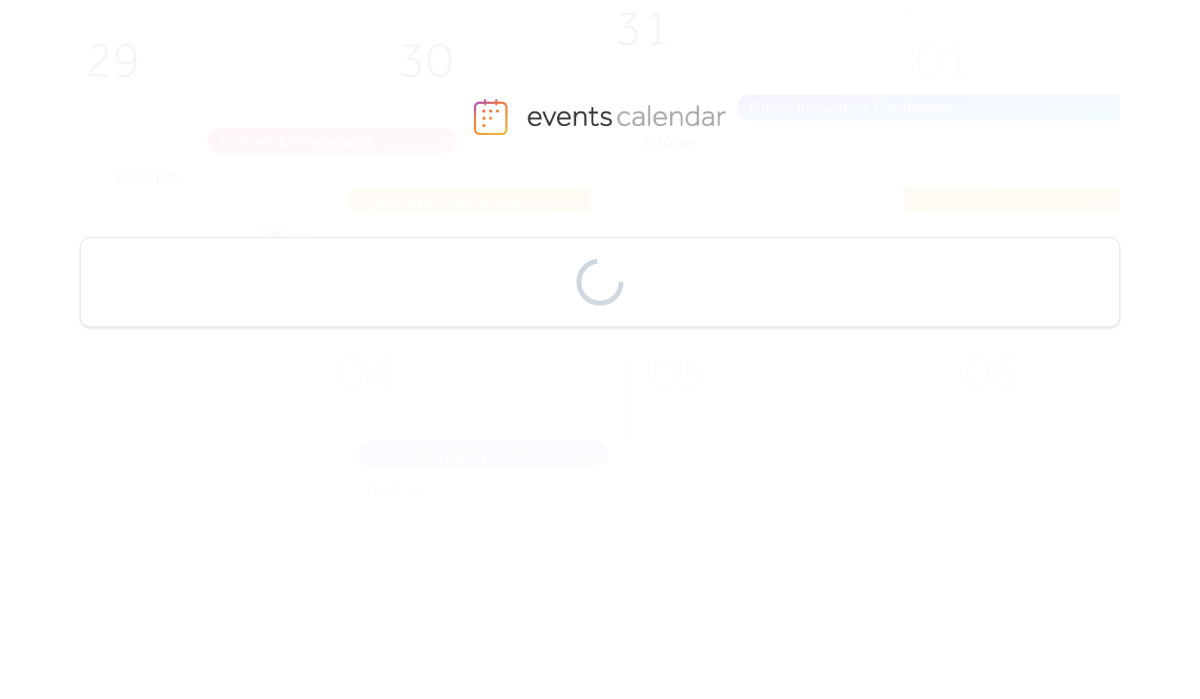 scroll, scrollTop: 0, scrollLeft: 0, axis: both 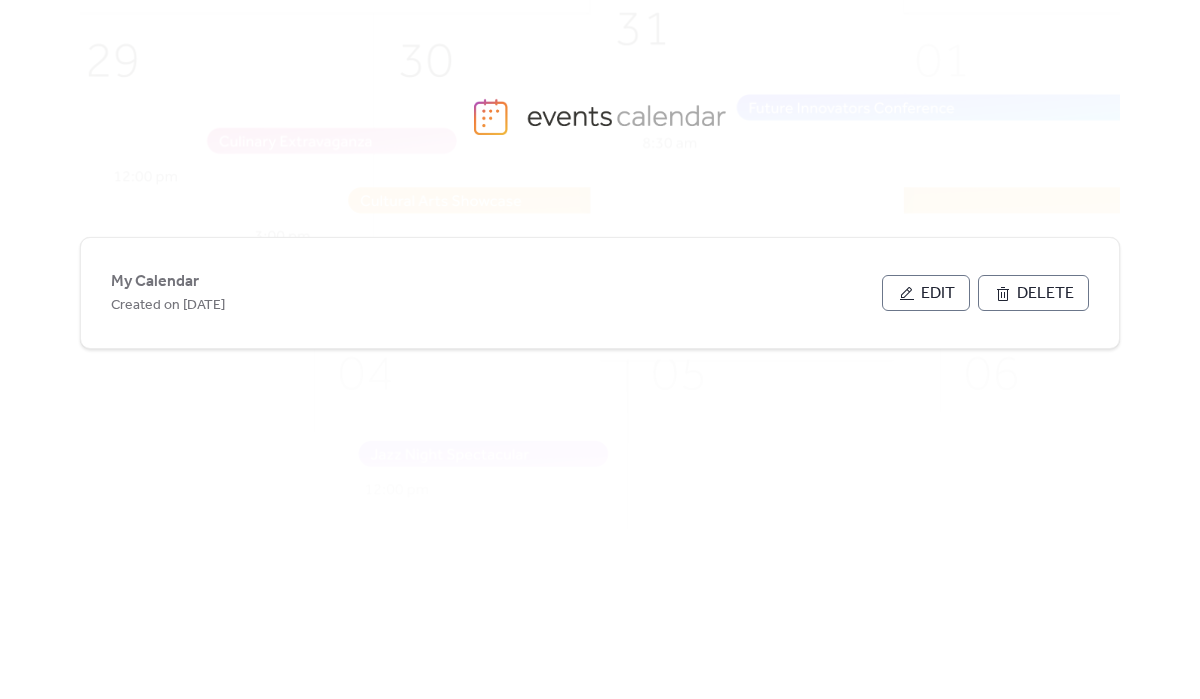 click on "Edit" at bounding box center [938, 294] 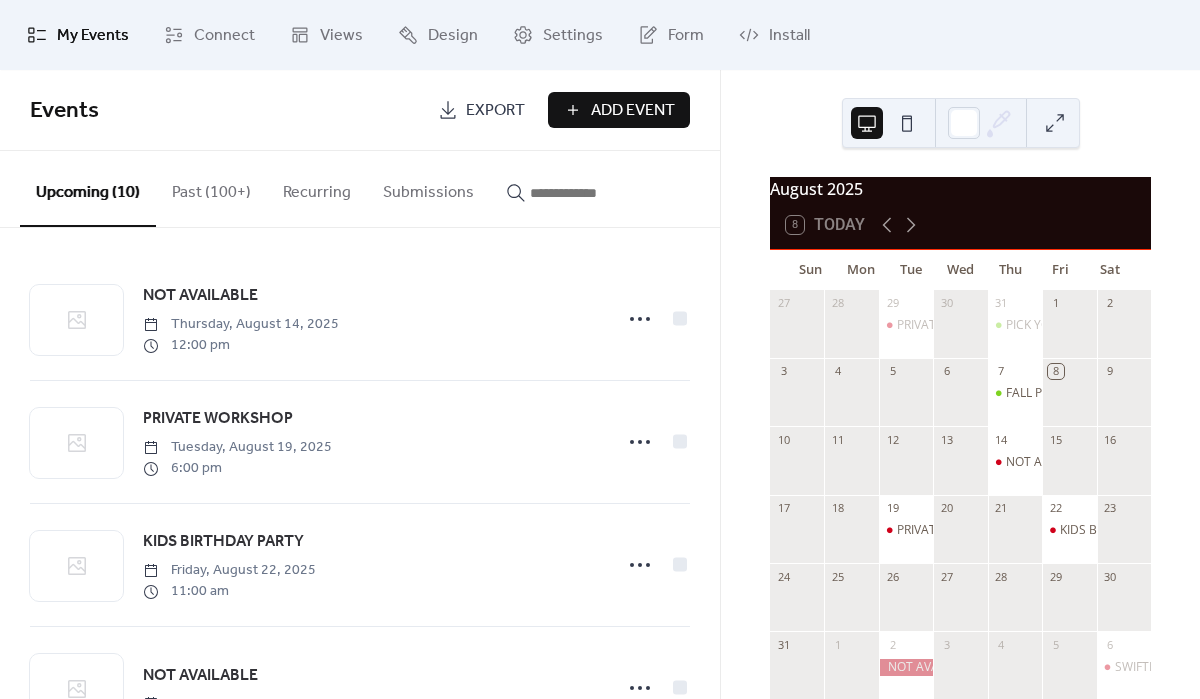 click on "Events Export Add Event" at bounding box center [360, 110] 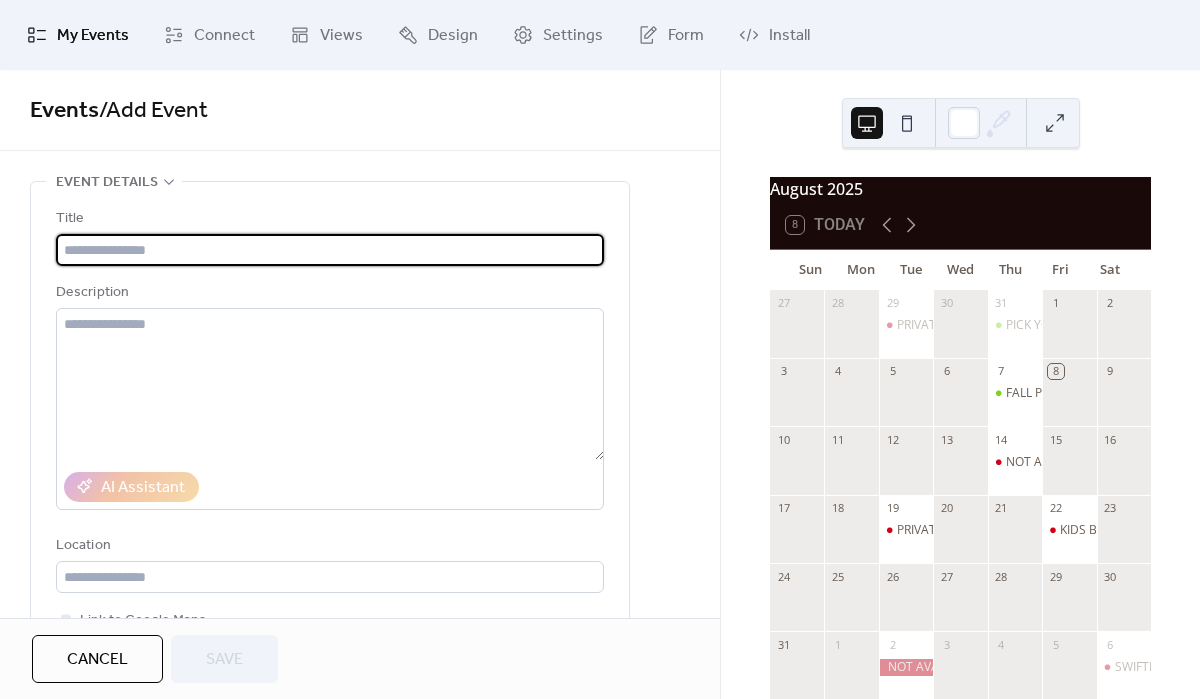 click on "Title Description AI Assistant Location Link to Google Maps Event color" at bounding box center [330, 456] 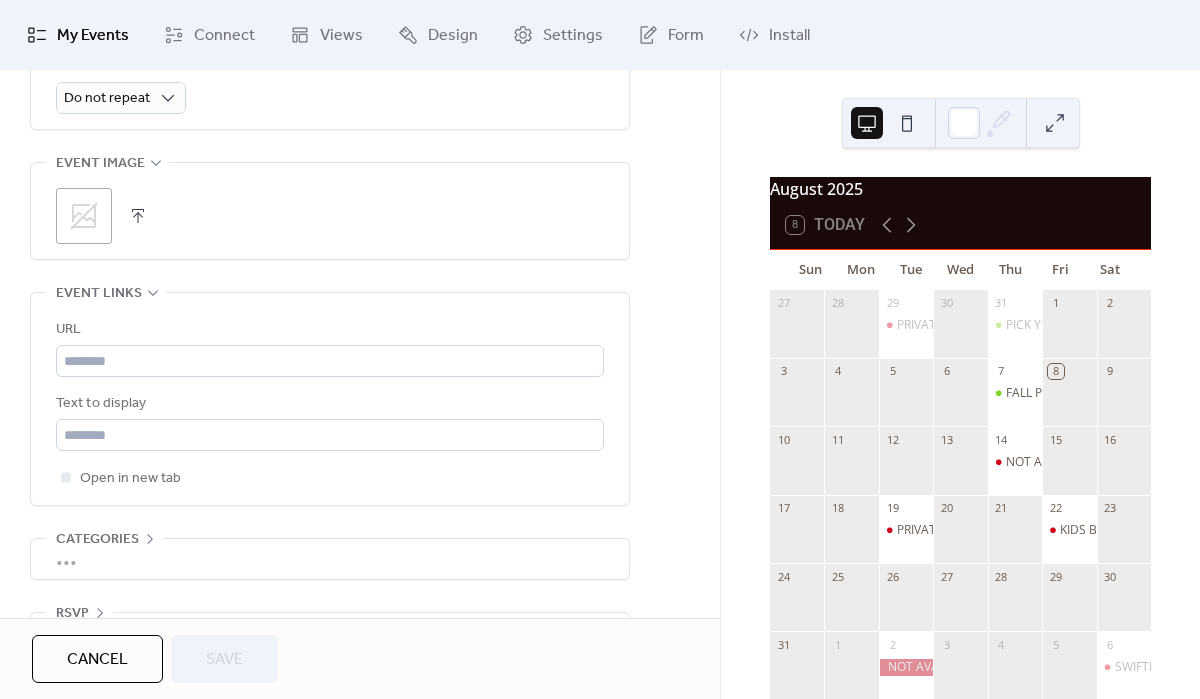 scroll, scrollTop: 1000, scrollLeft: 0, axis: vertical 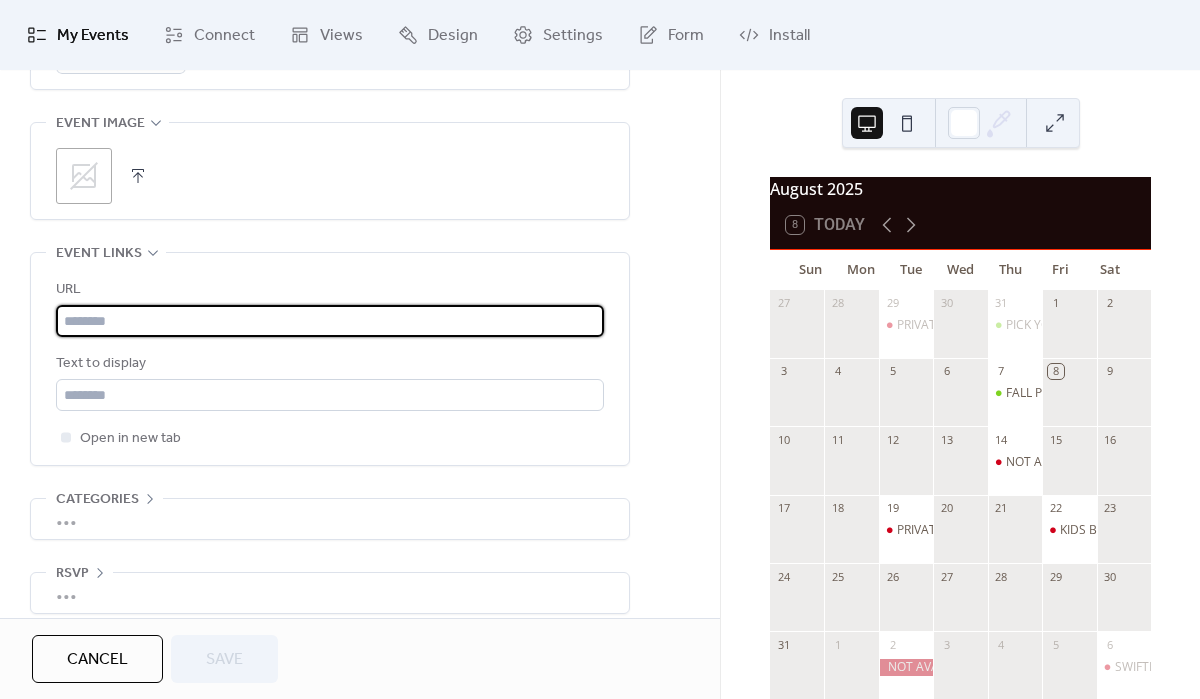 paste on "**********" 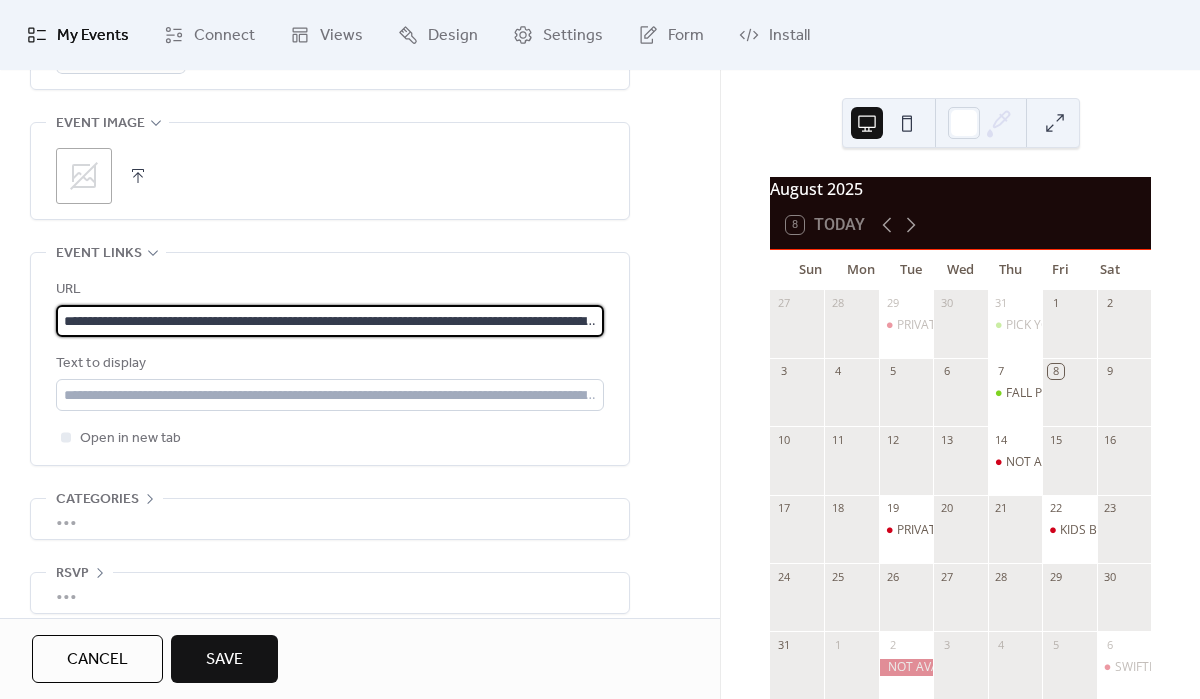scroll, scrollTop: 0, scrollLeft: 350, axis: horizontal 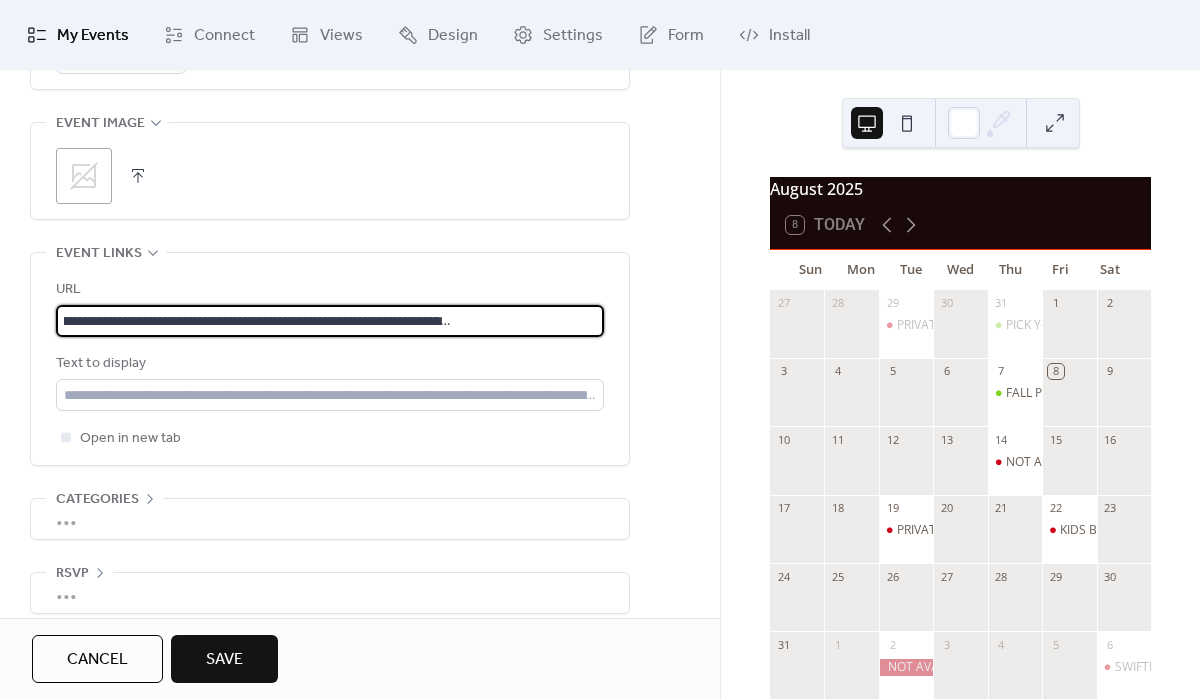 type on "**********" 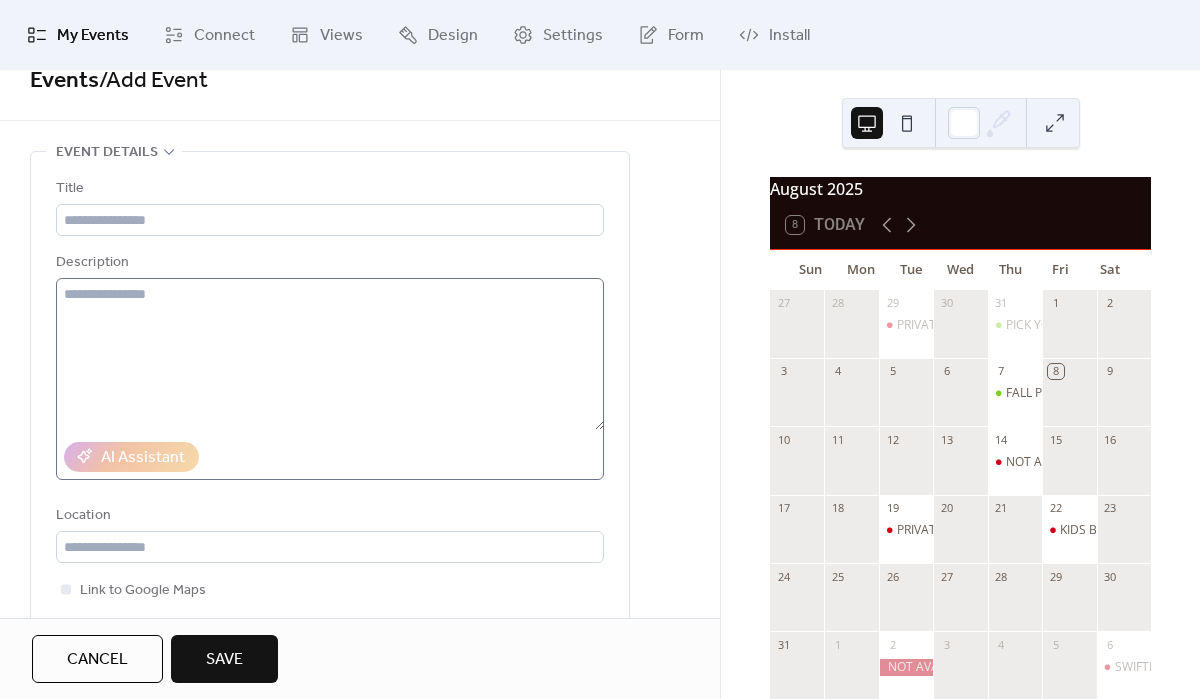 scroll, scrollTop: 0, scrollLeft: 0, axis: both 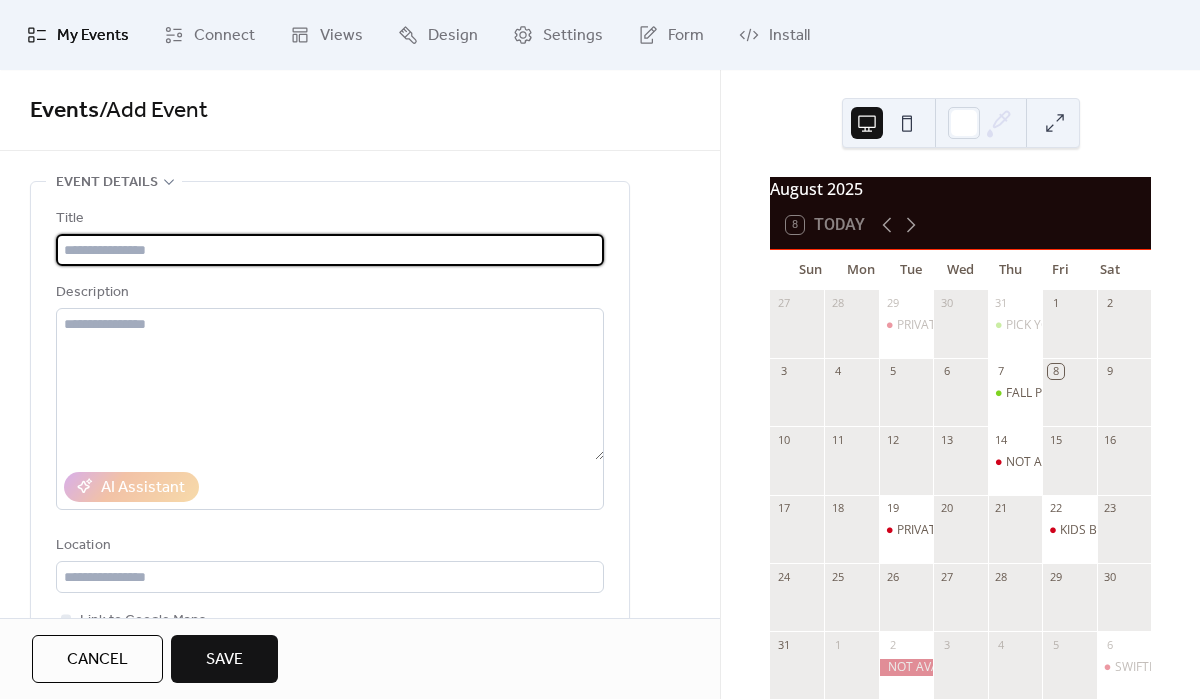 click at bounding box center [330, 250] 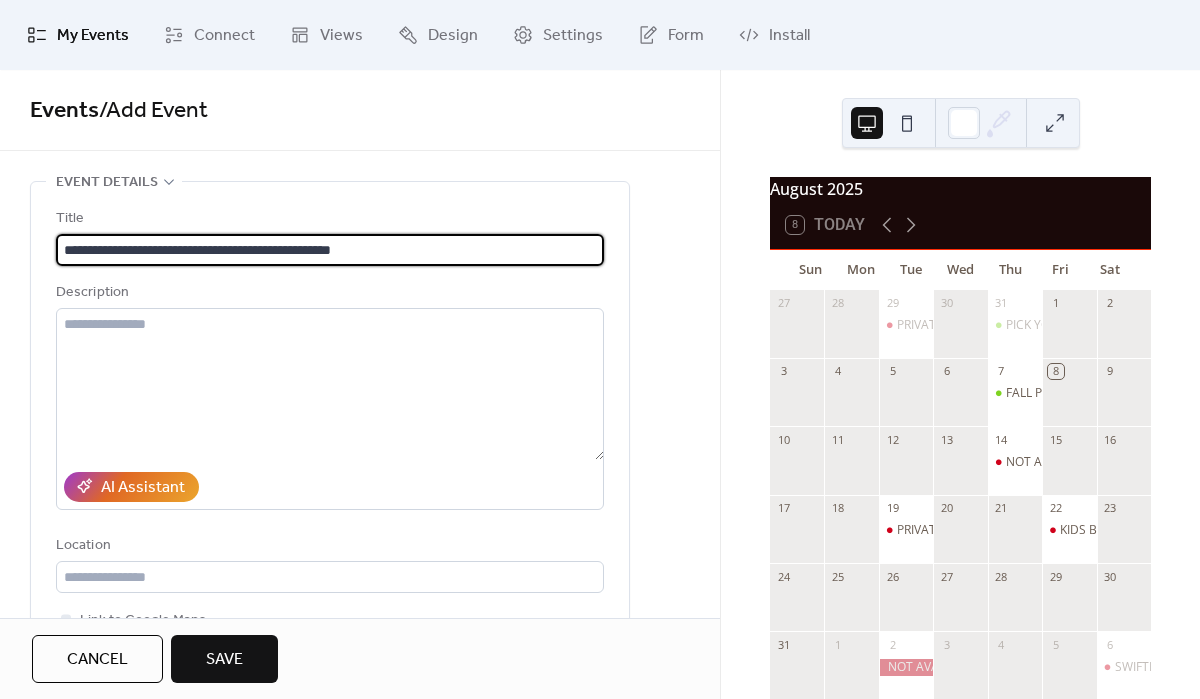 type on "**********" 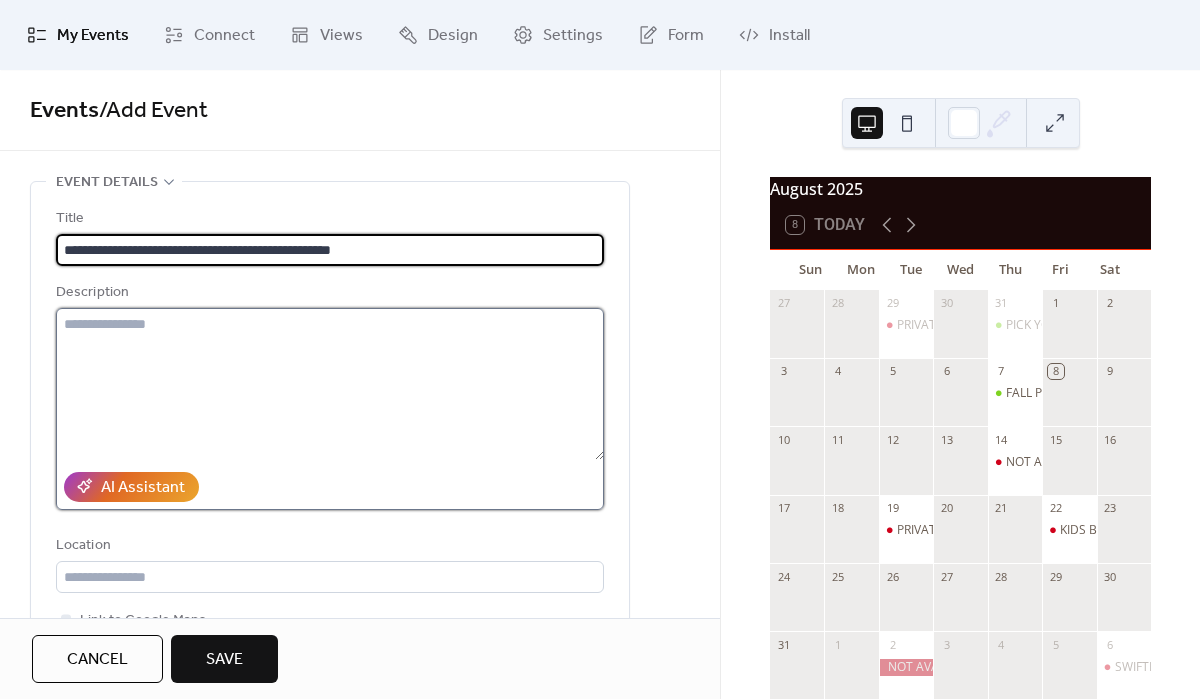 click at bounding box center [330, 384] 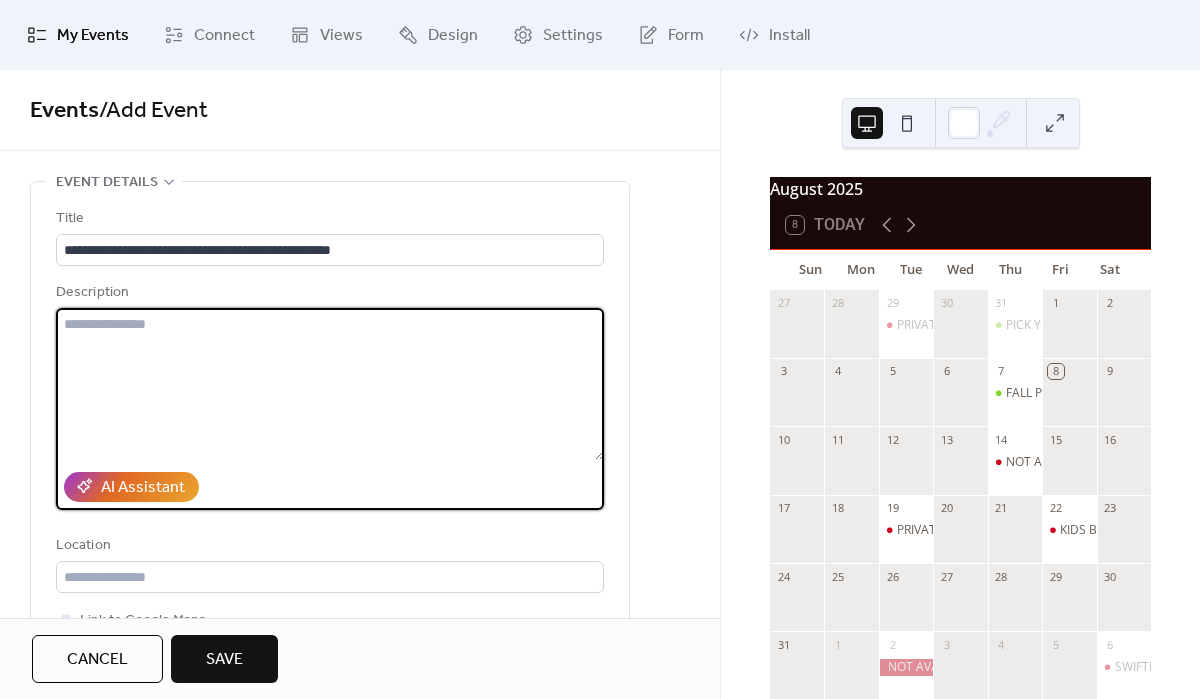 paste on "**********" 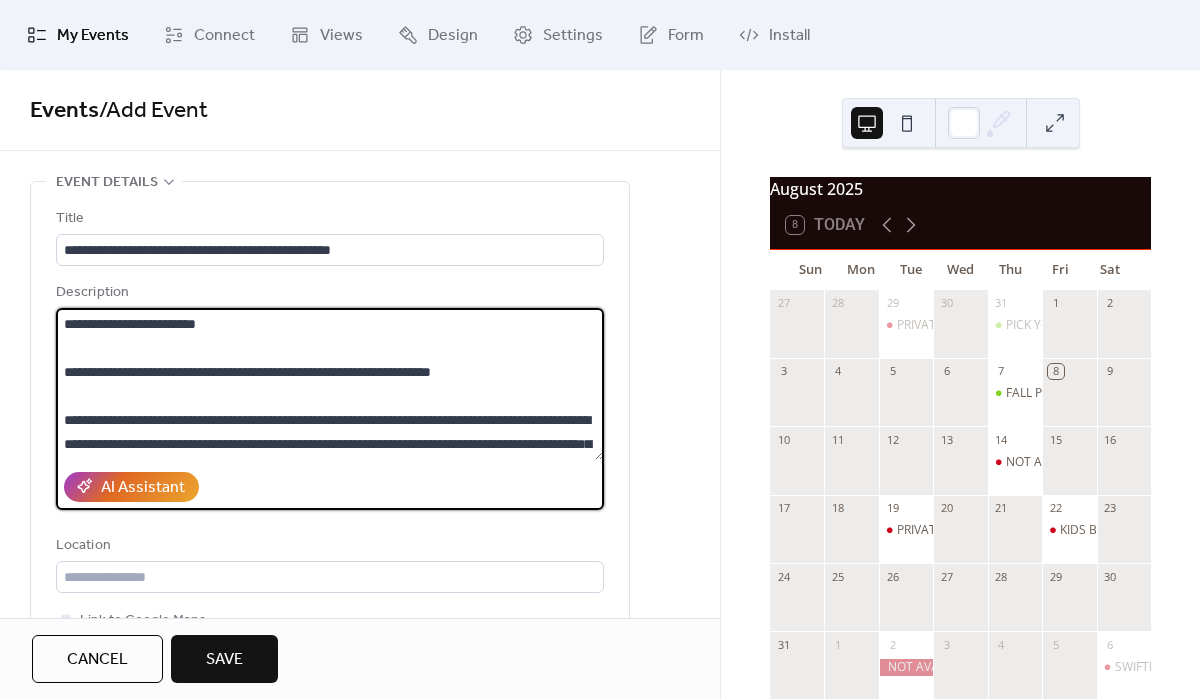 scroll, scrollTop: 189, scrollLeft: 0, axis: vertical 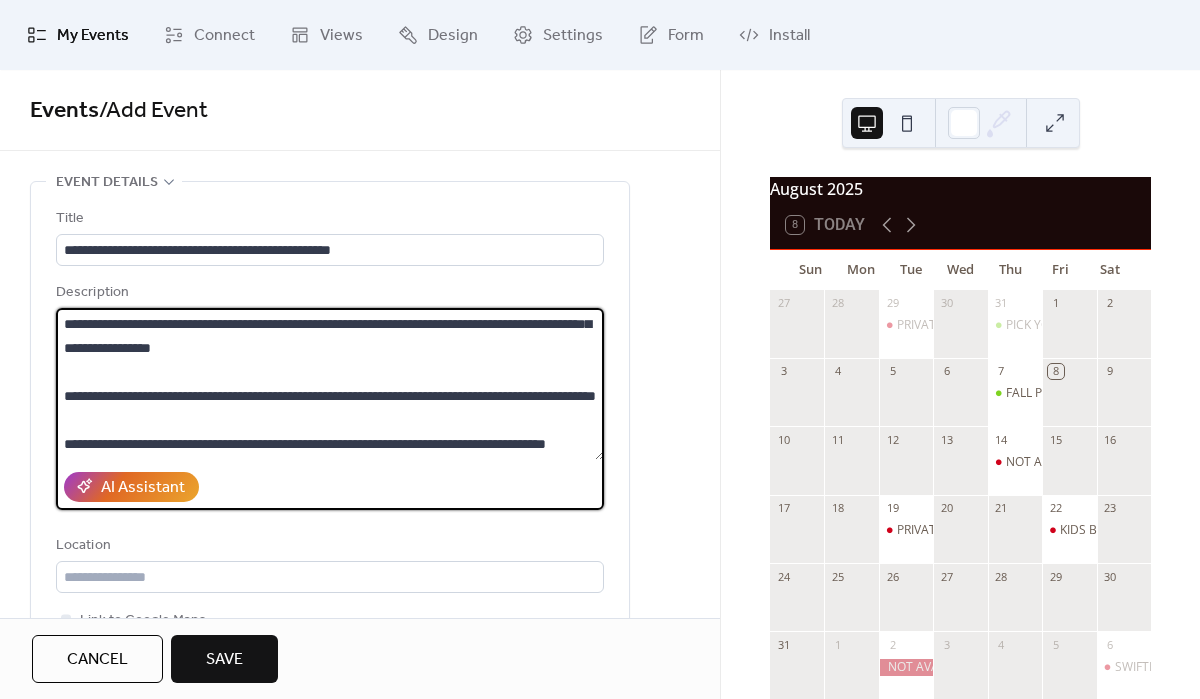 type on "**********" 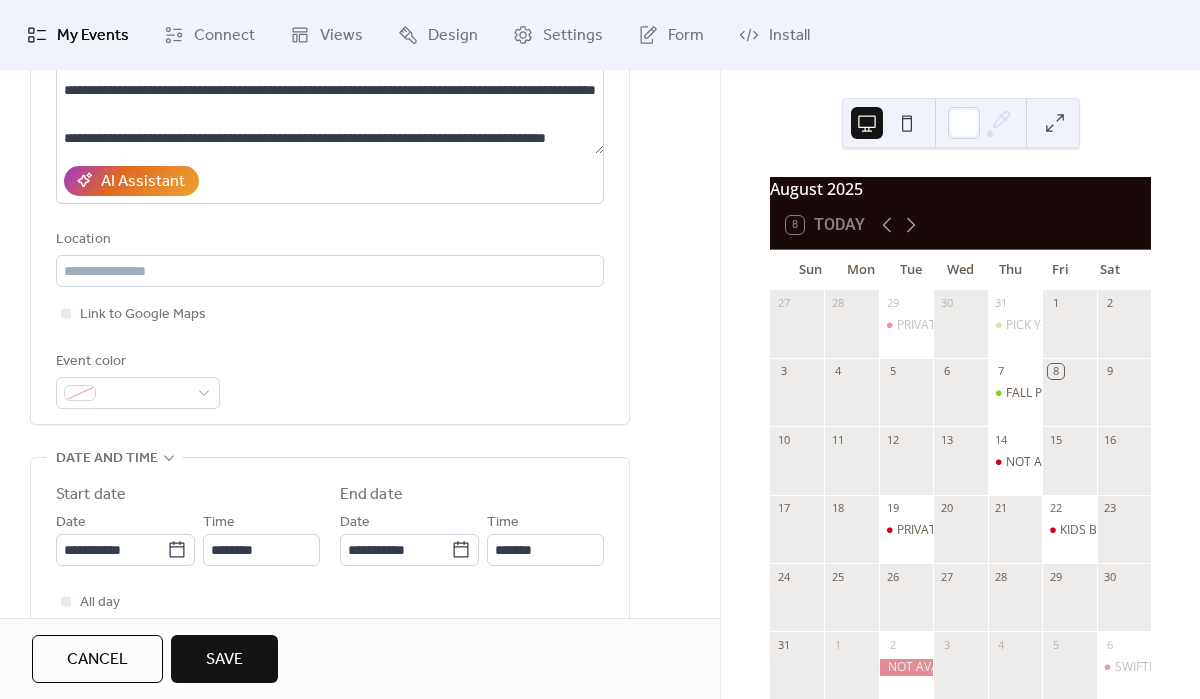 scroll, scrollTop: 320, scrollLeft: 0, axis: vertical 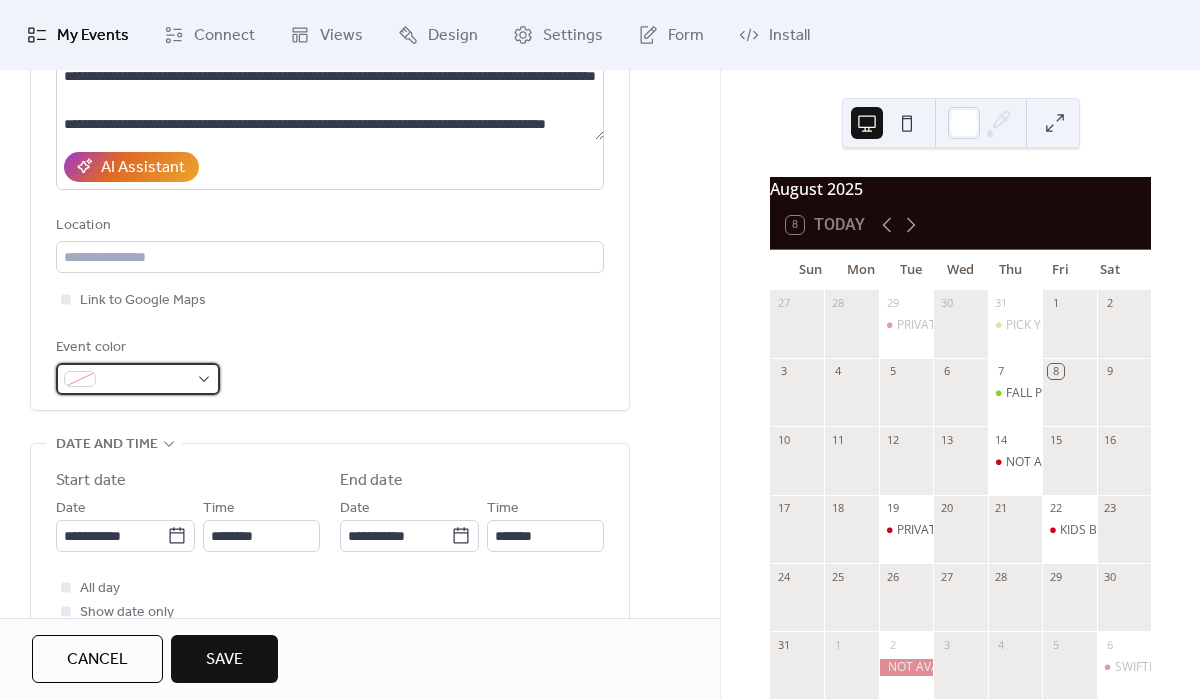 click at bounding box center [138, 379] 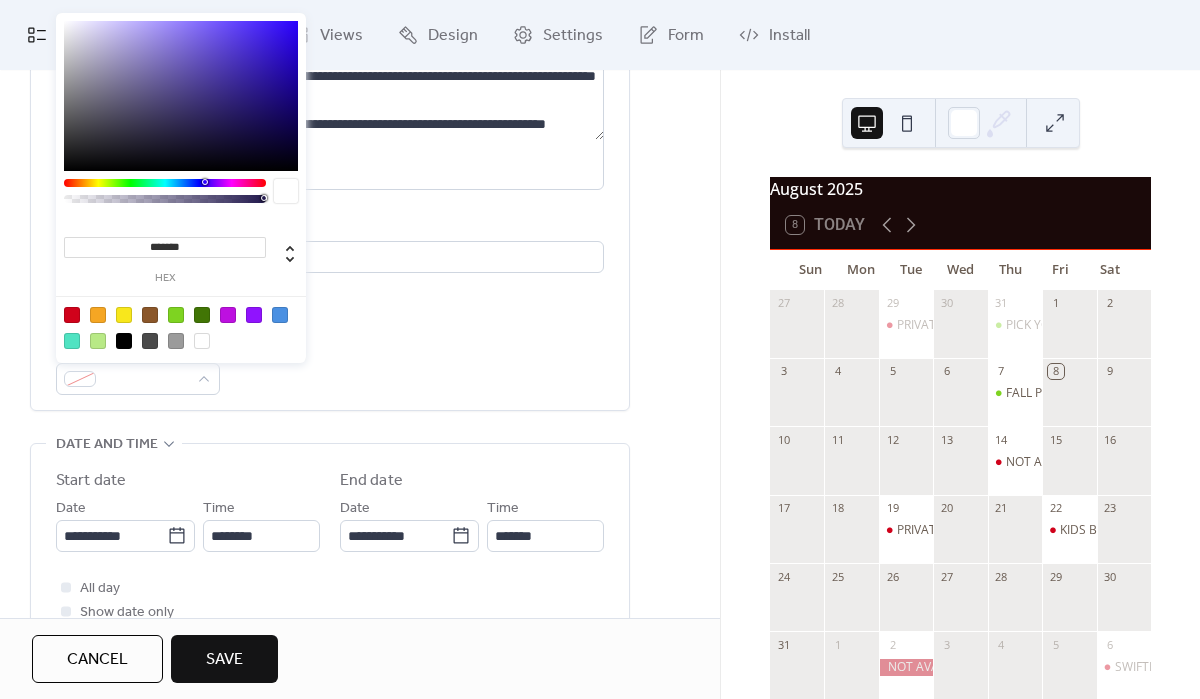 click at bounding box center [176, 315] 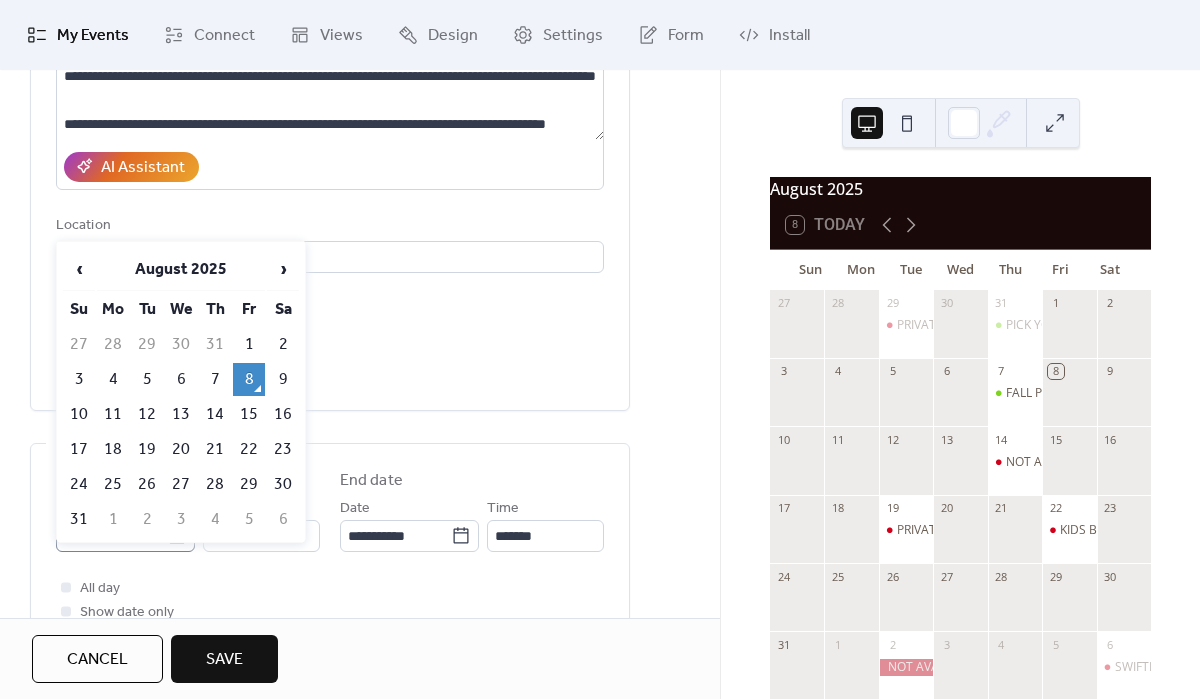 click on "**********" at bounding box center [600, 349] 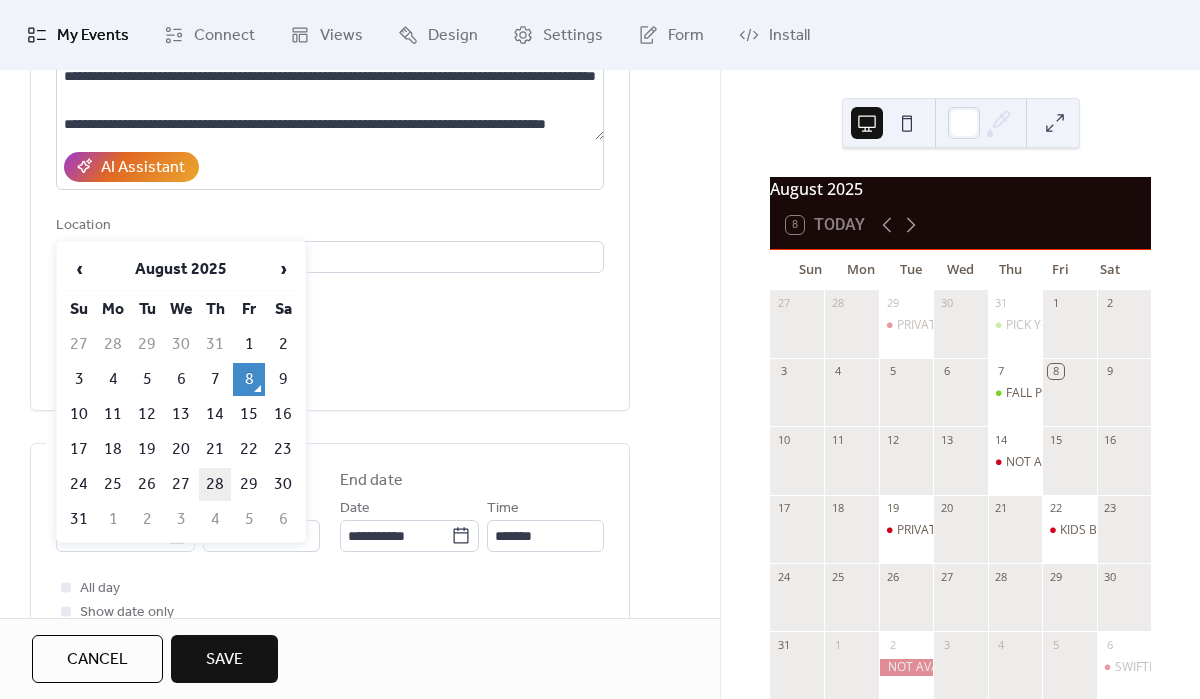 click on "28" at bounding box center (215, 484) 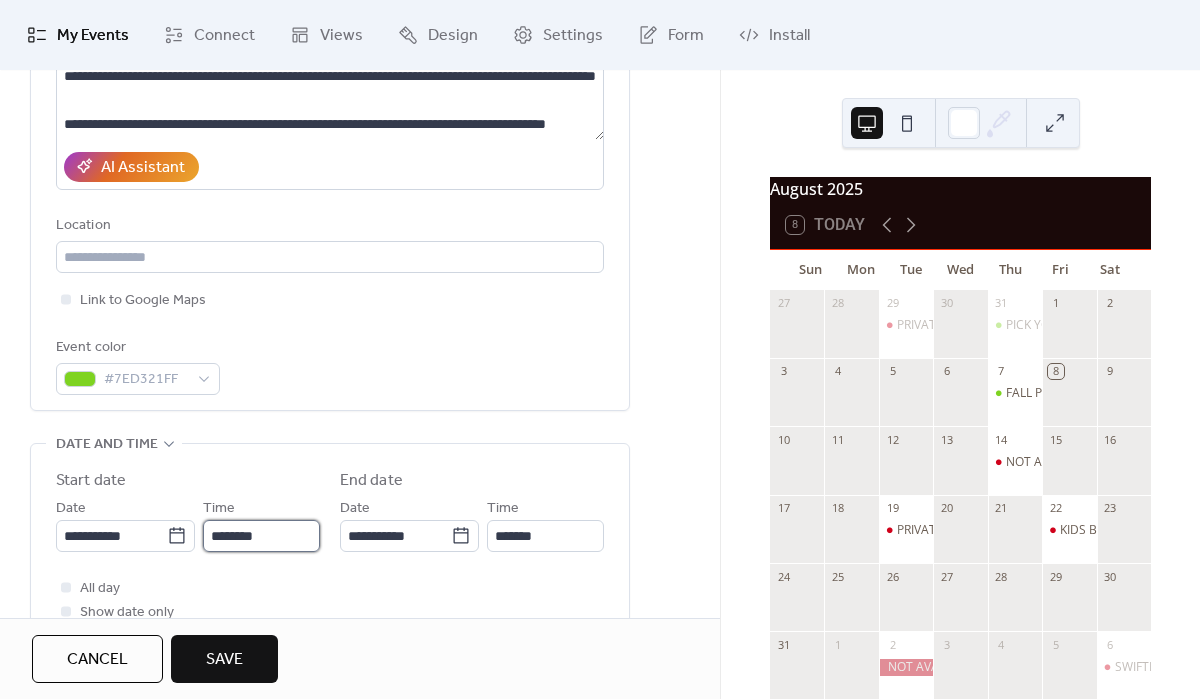 click on "********" at bounding box center (261, 536) 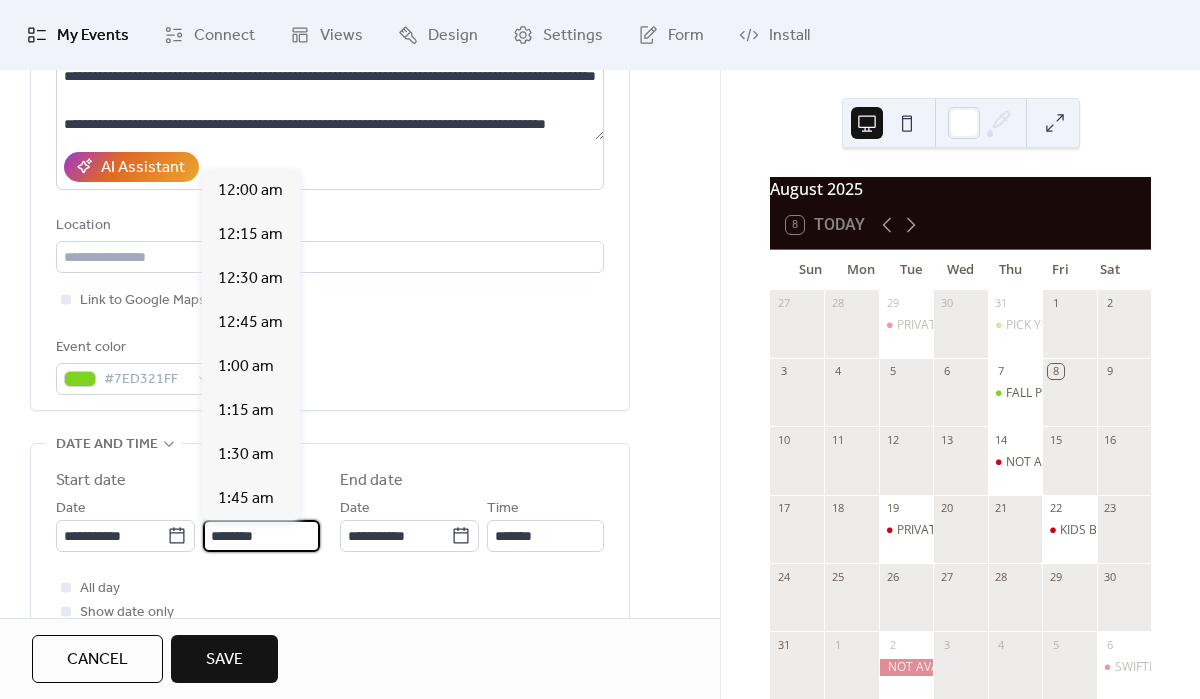 scroll, scrollTop: 2112, scrollLeft: 0, axis: vertical 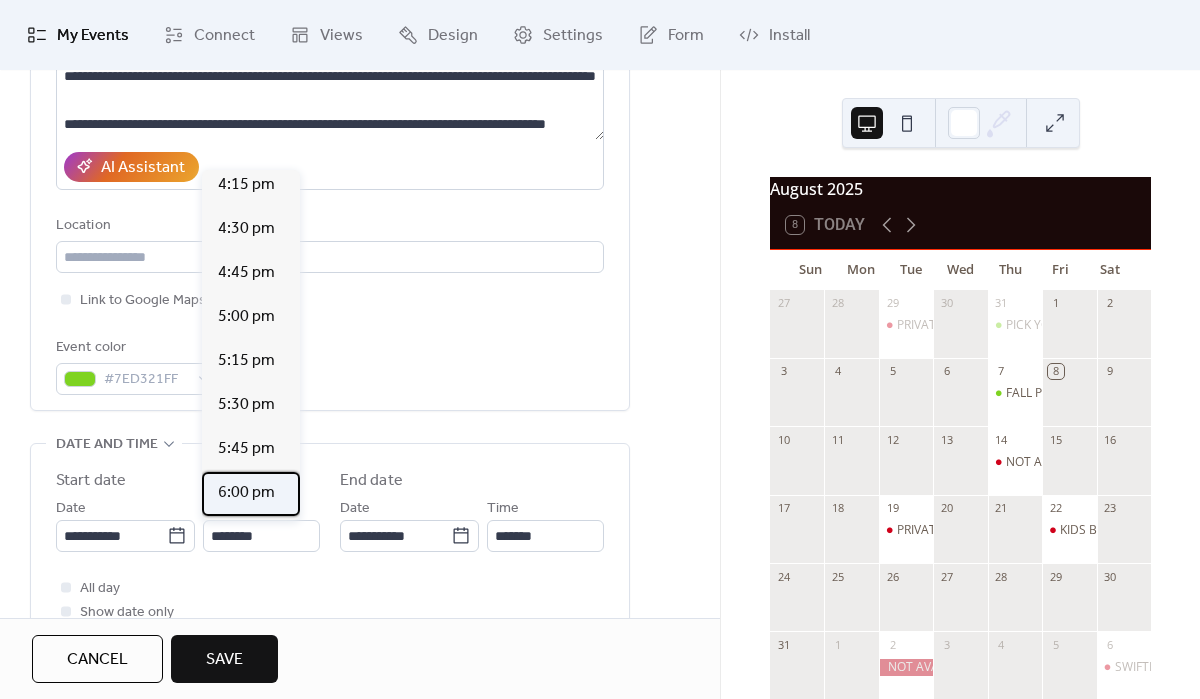 click on "6:00 pm" at bounding box center [246, 493] 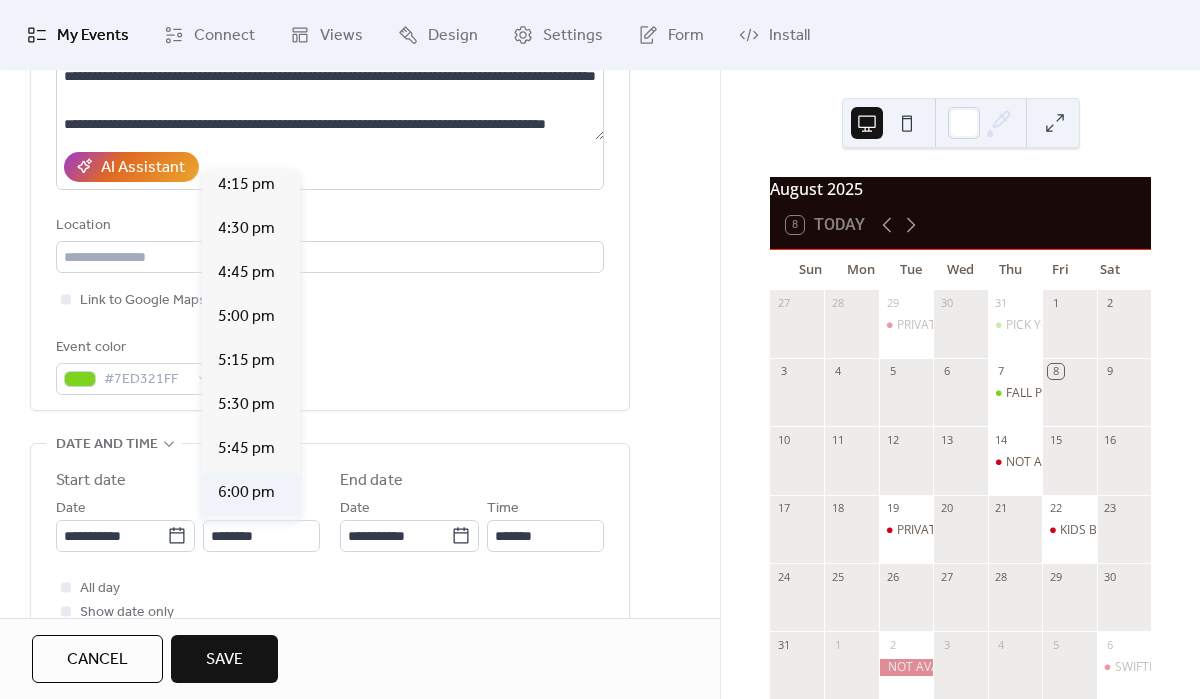 type on "*******" 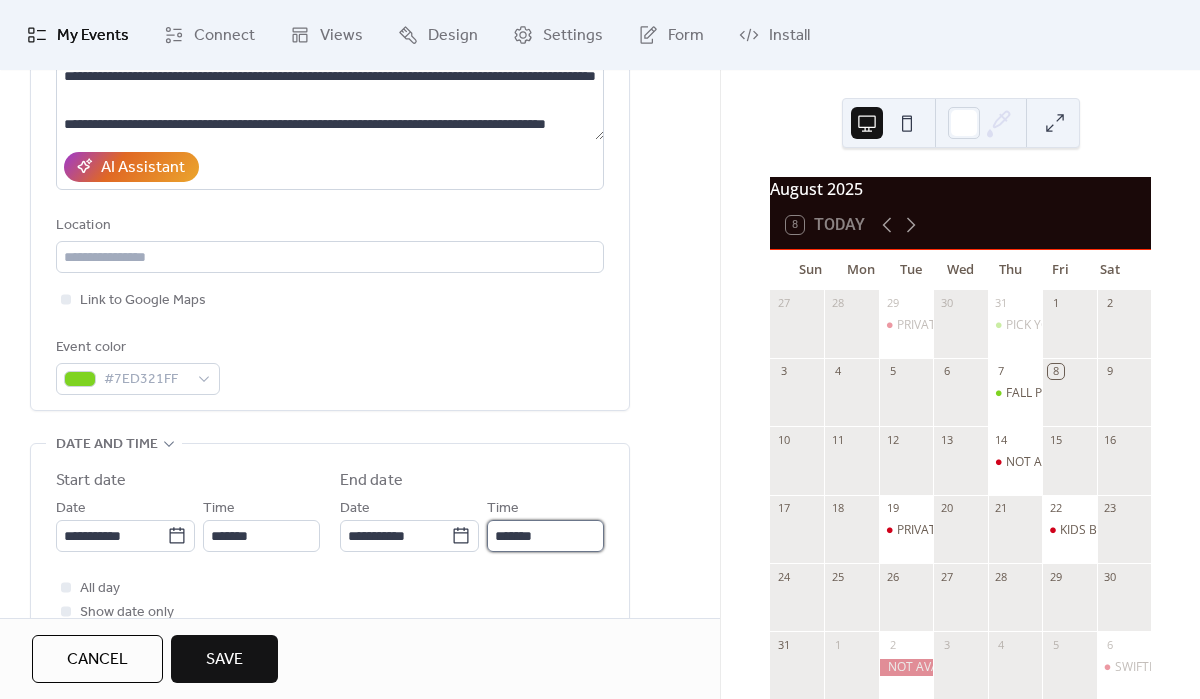 click on "*******" at bounding box center [545, 536] 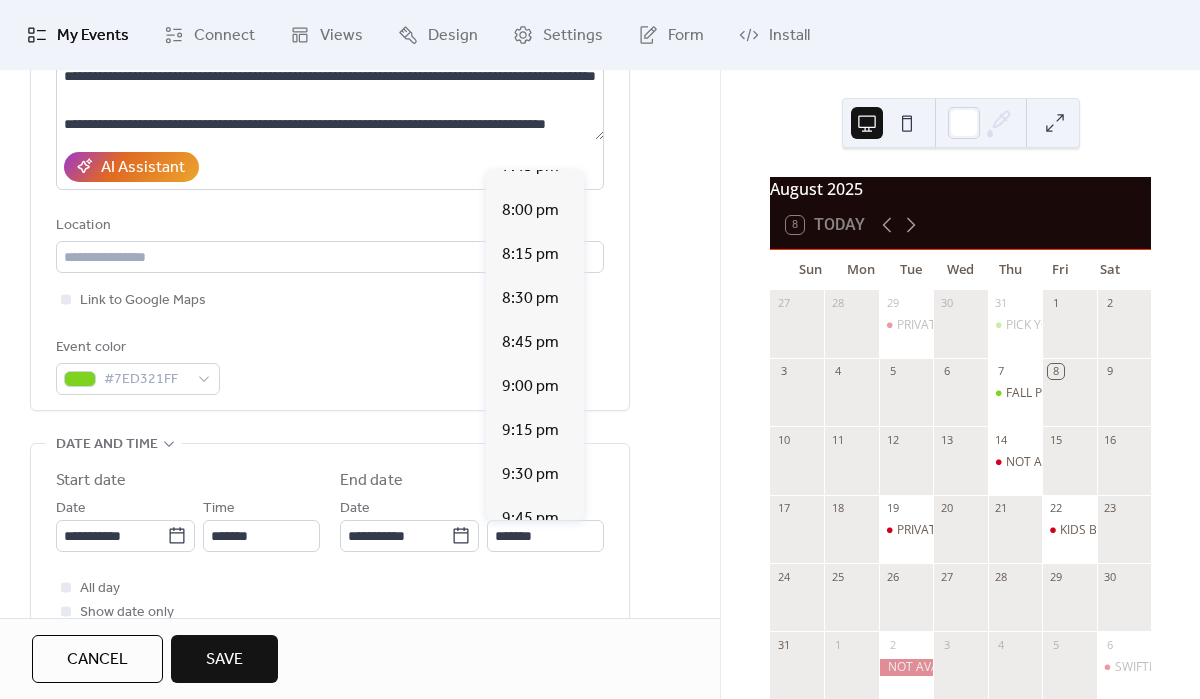 scroll, scrollTop: 293, scrollLeft: 0, axis: vertical 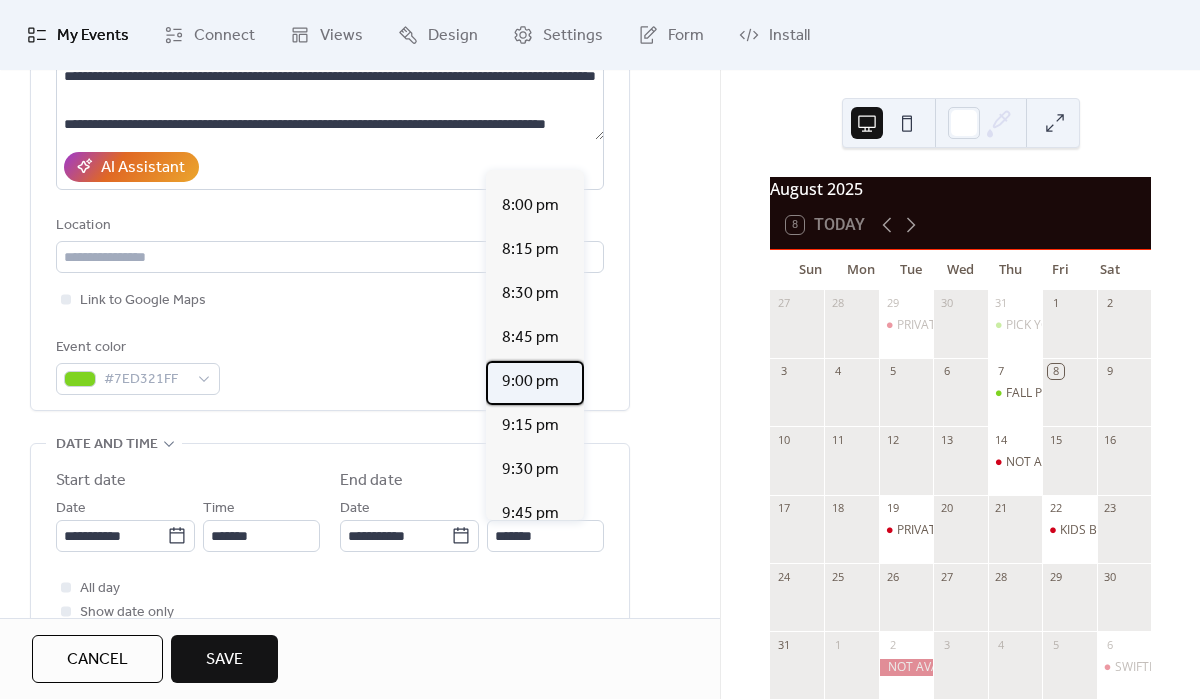 click on "9:00 pm" at bounding box center [535, 383] 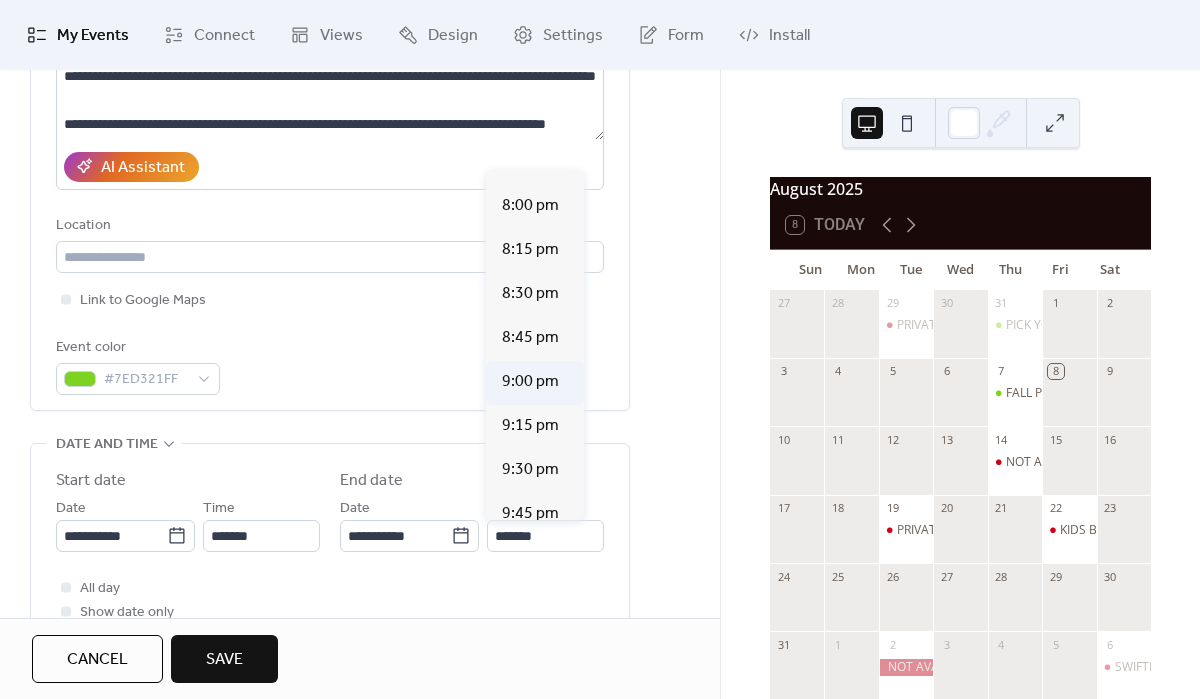 type on "*******" 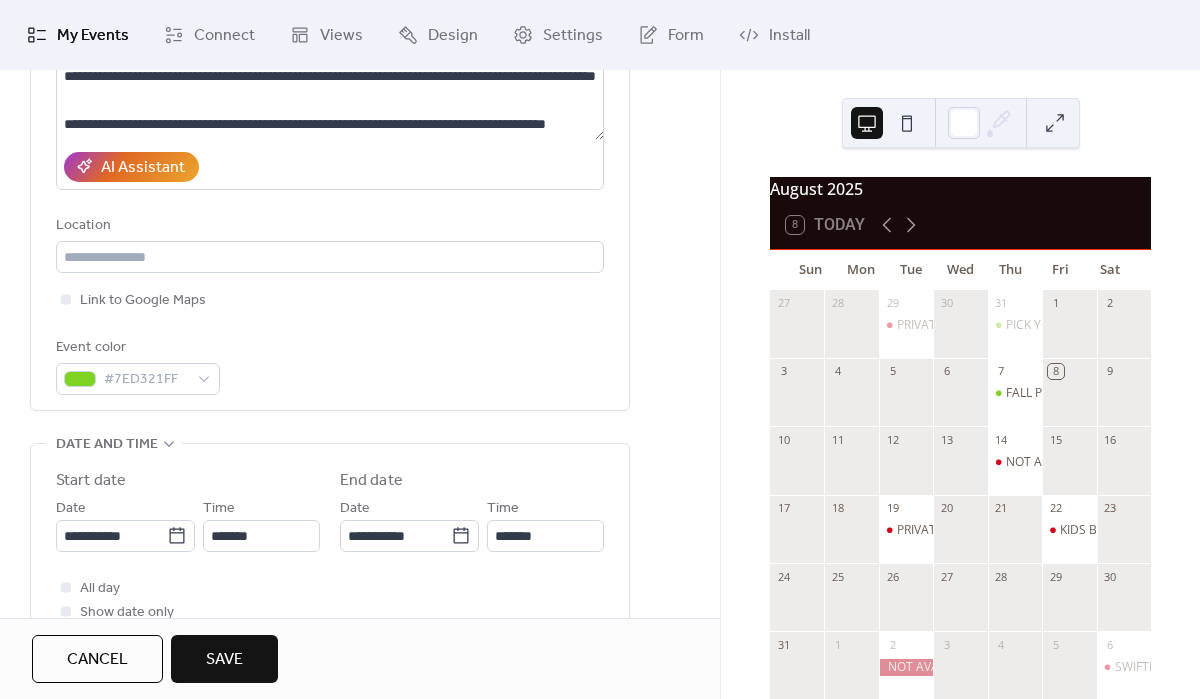 click on "**********" at bounding box center (330, 553) 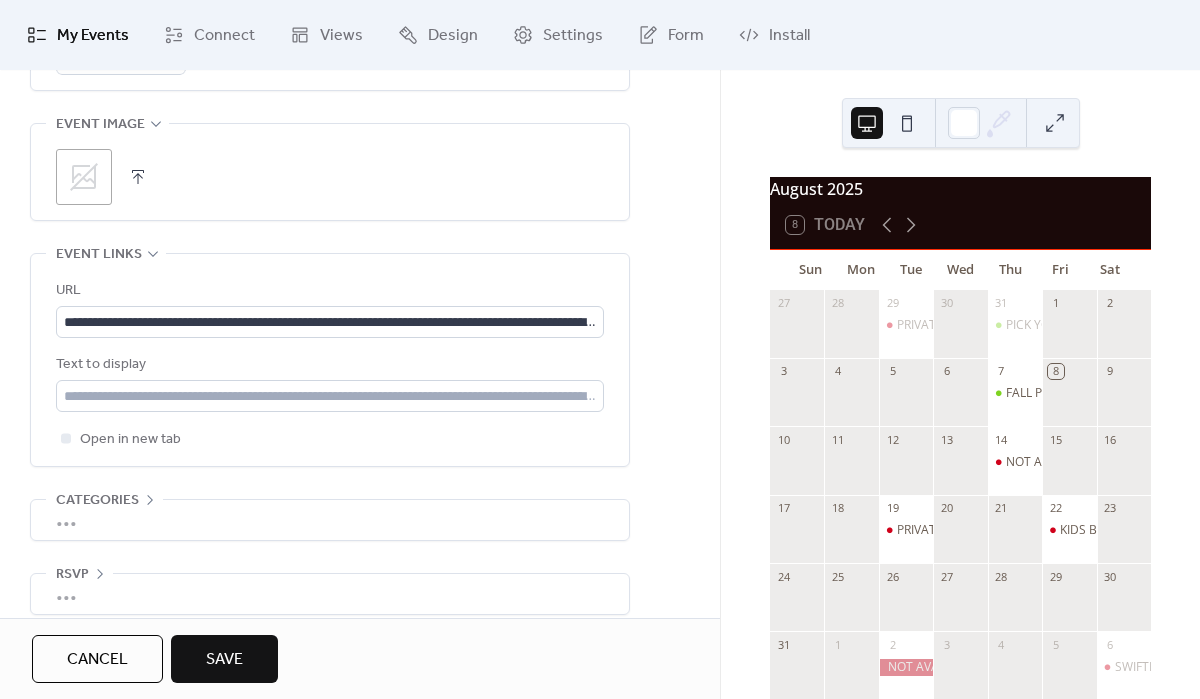 scroll, scrollTop: 1020, scrollLeft: 0, axis: vertical 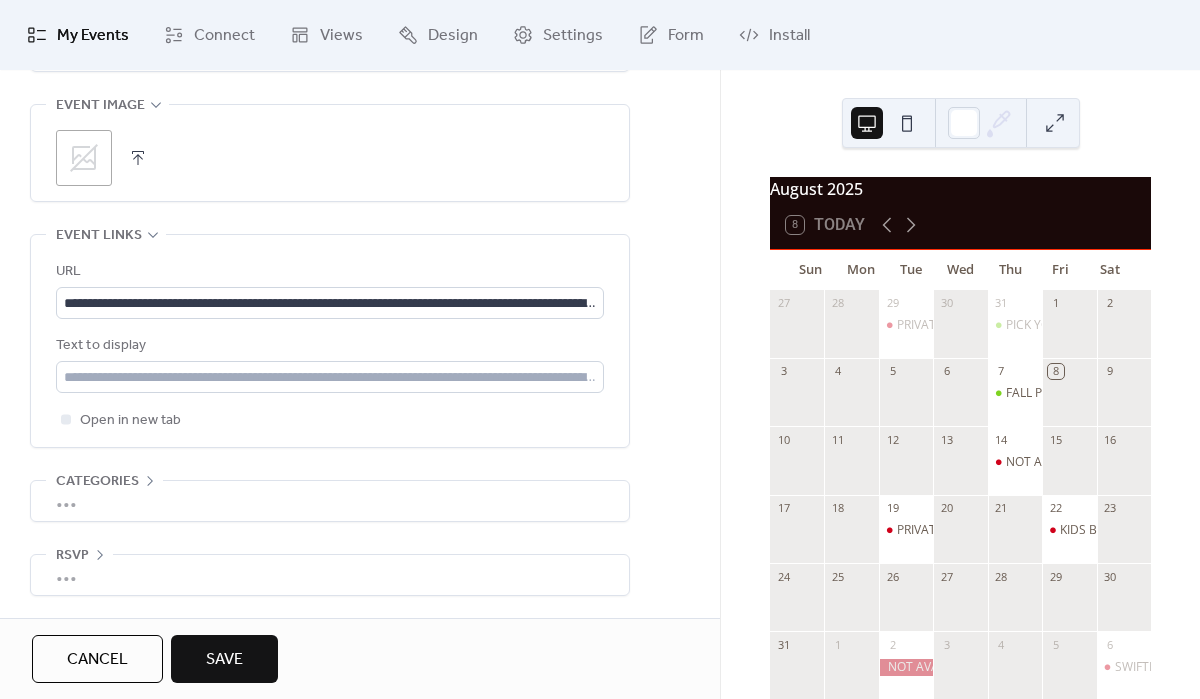 click on "Save" at bounding box center [224, 659] 